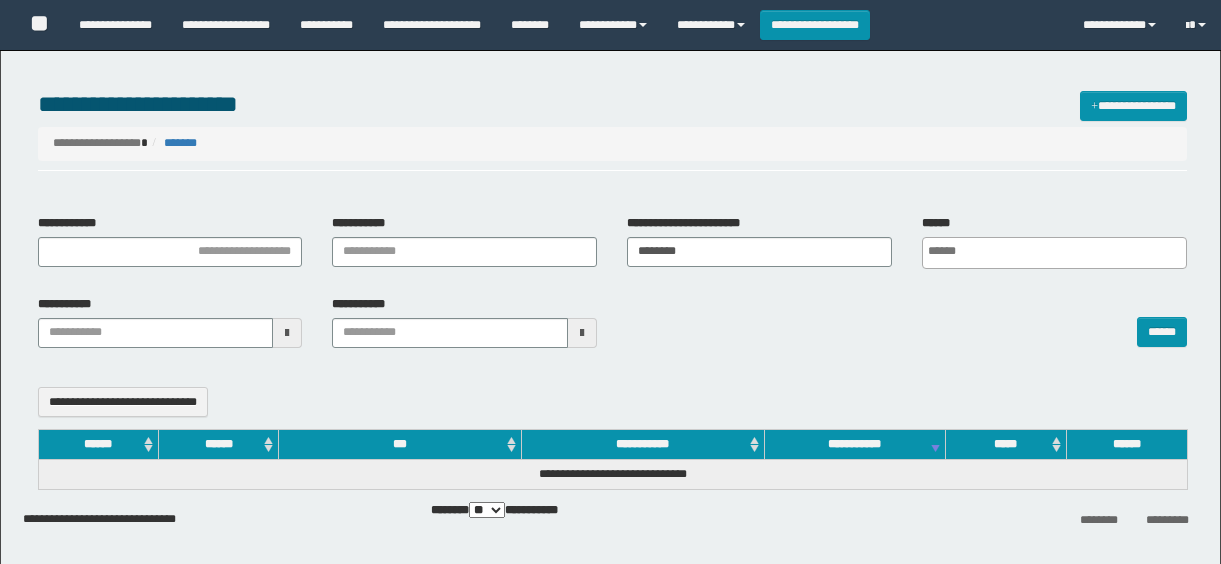 select 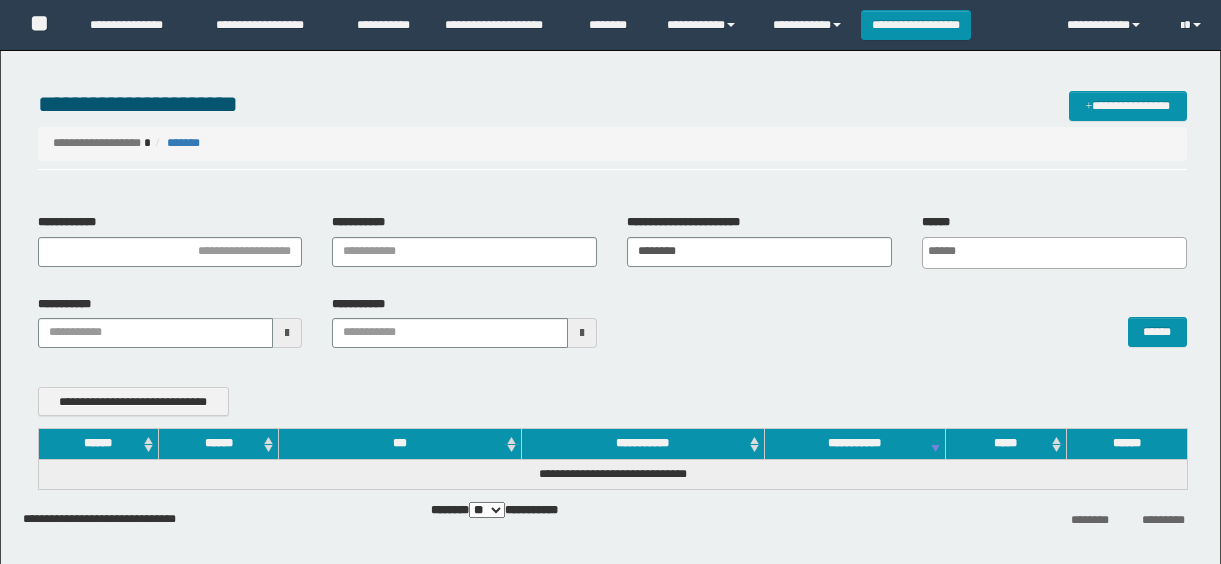 scroll, scrollTop: 0, scrollLeft: 0, axis: both 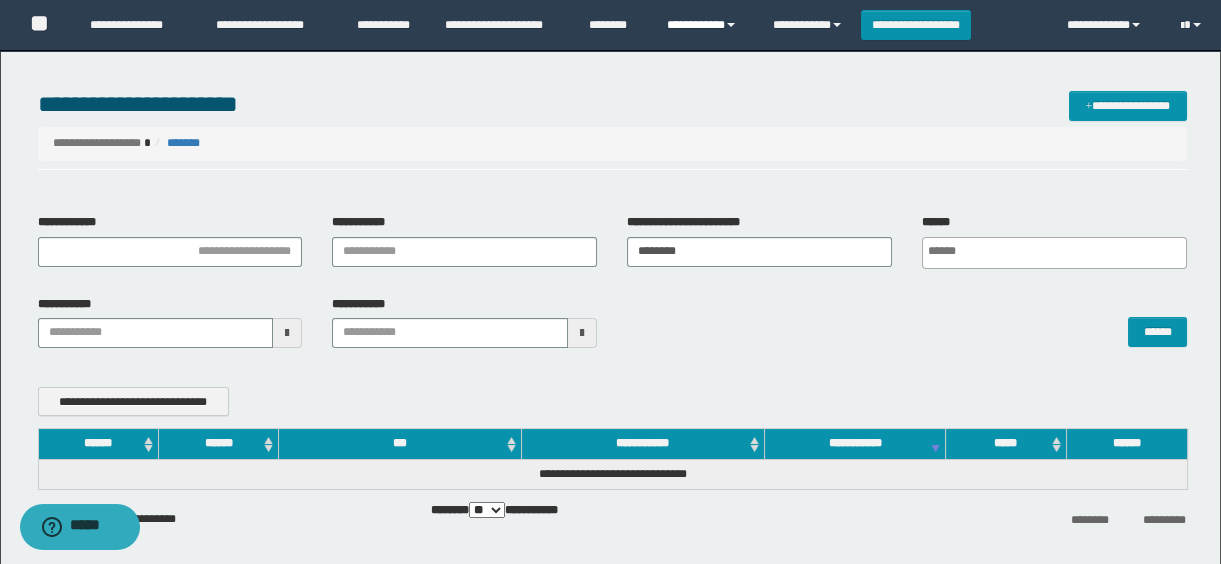 click on "**********" at bounding box center (704, 25) 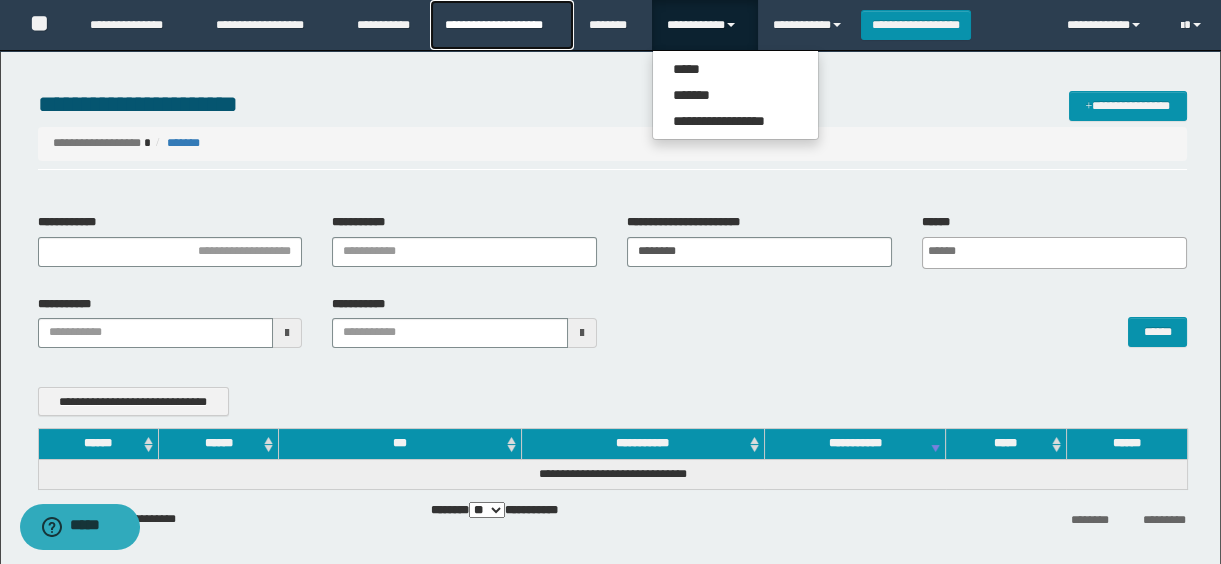 click on "**********" at bounding box center (501, 25) 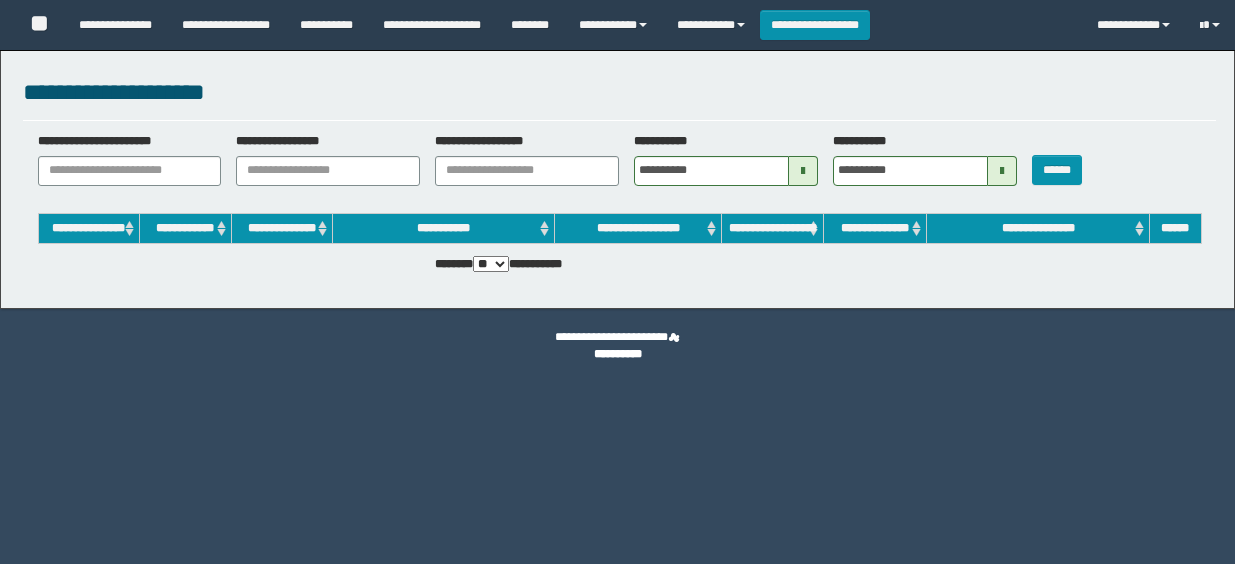 scroll, scrollTop: 0, scrollLeft: 0, axis: both 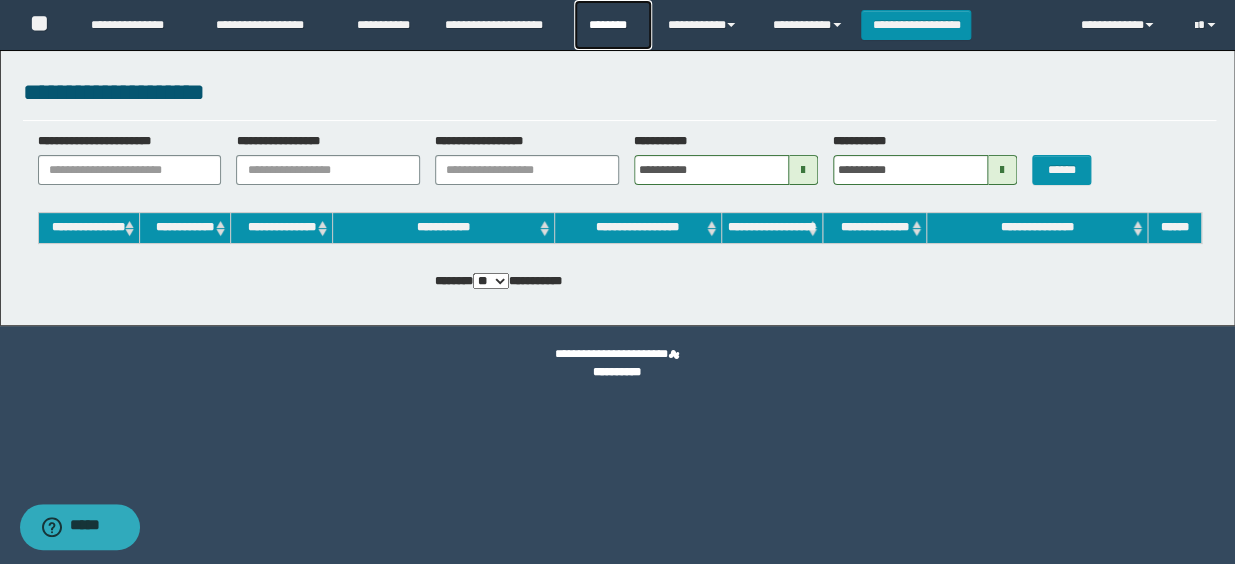 click on "********" at bounding box center [613, 25] 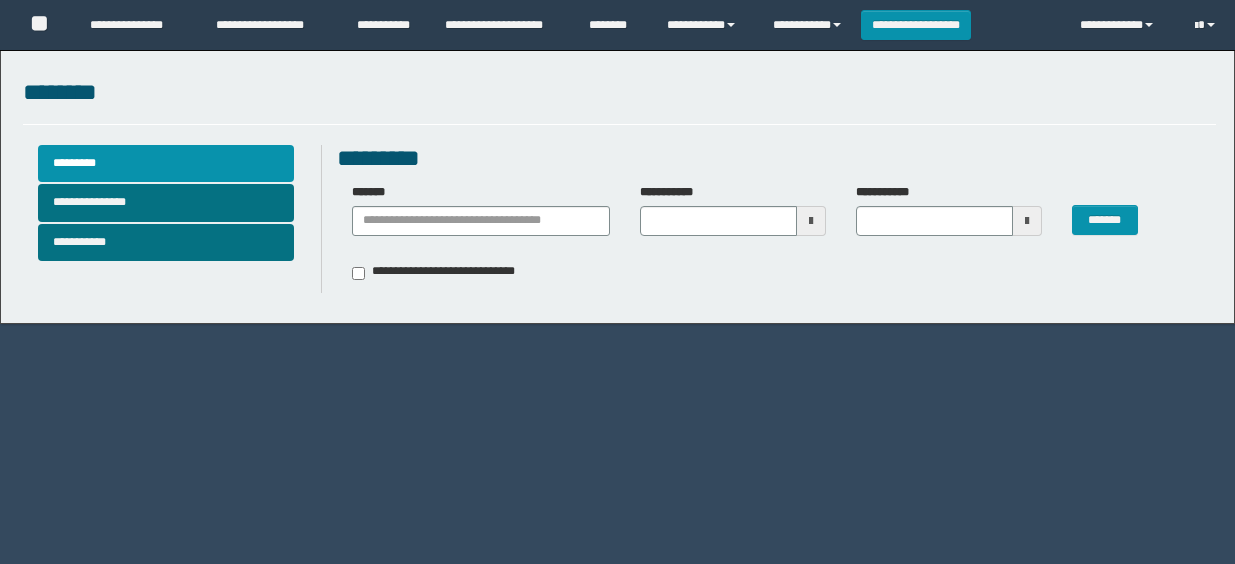 scroll, scrollTop: 0, scrollLeft: 0, axis: both 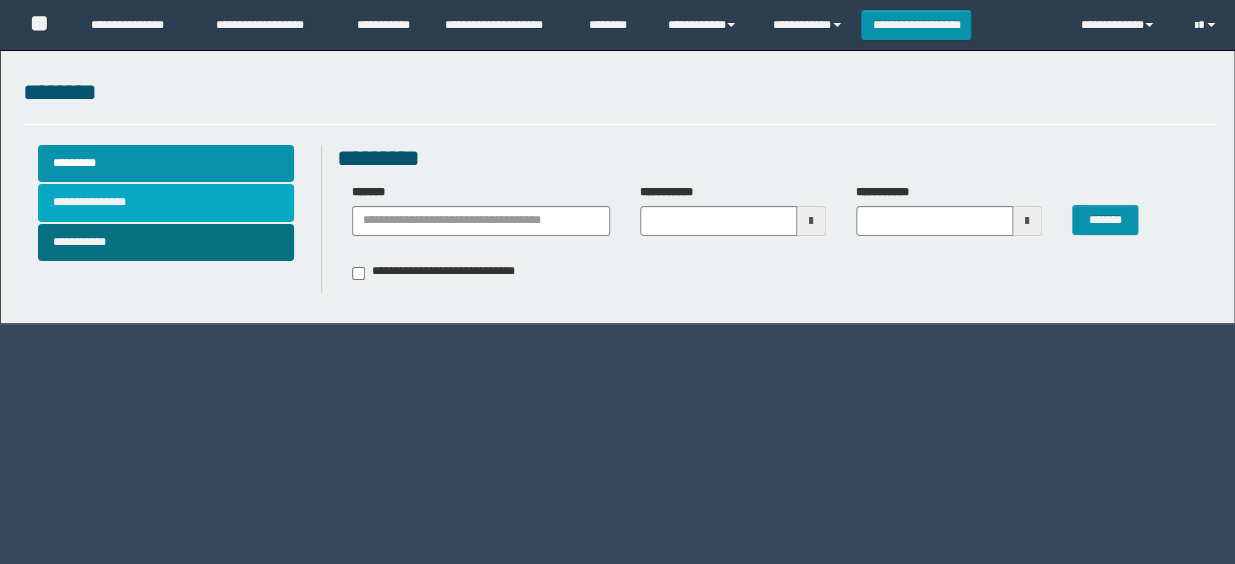 type 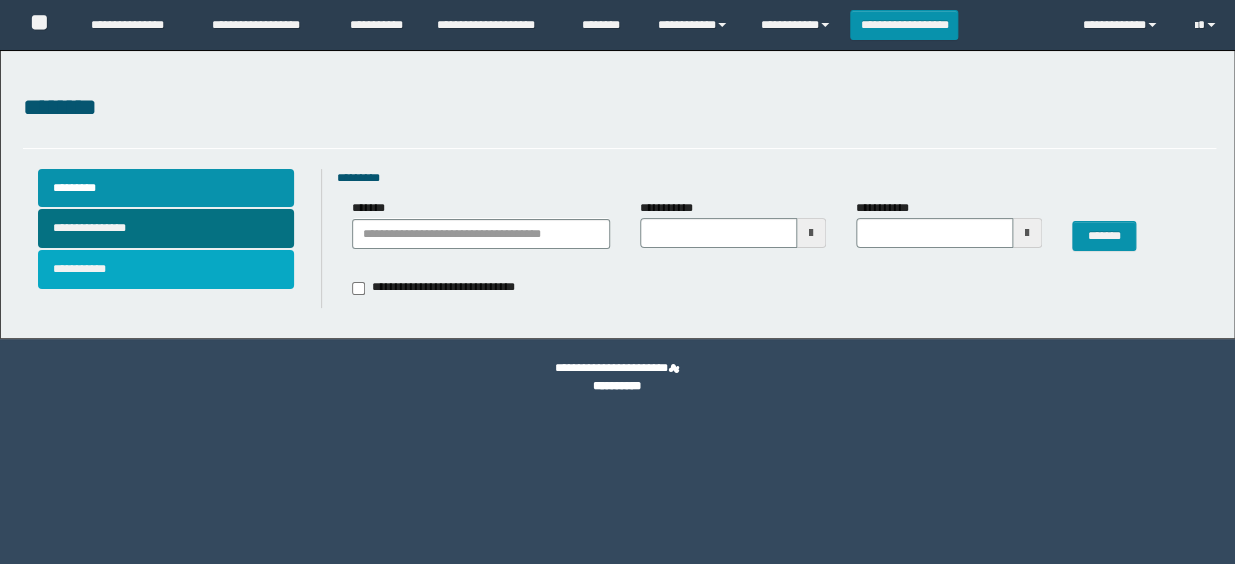 scroll, scrollTop: 0, scrollLeft: 0, axis: both 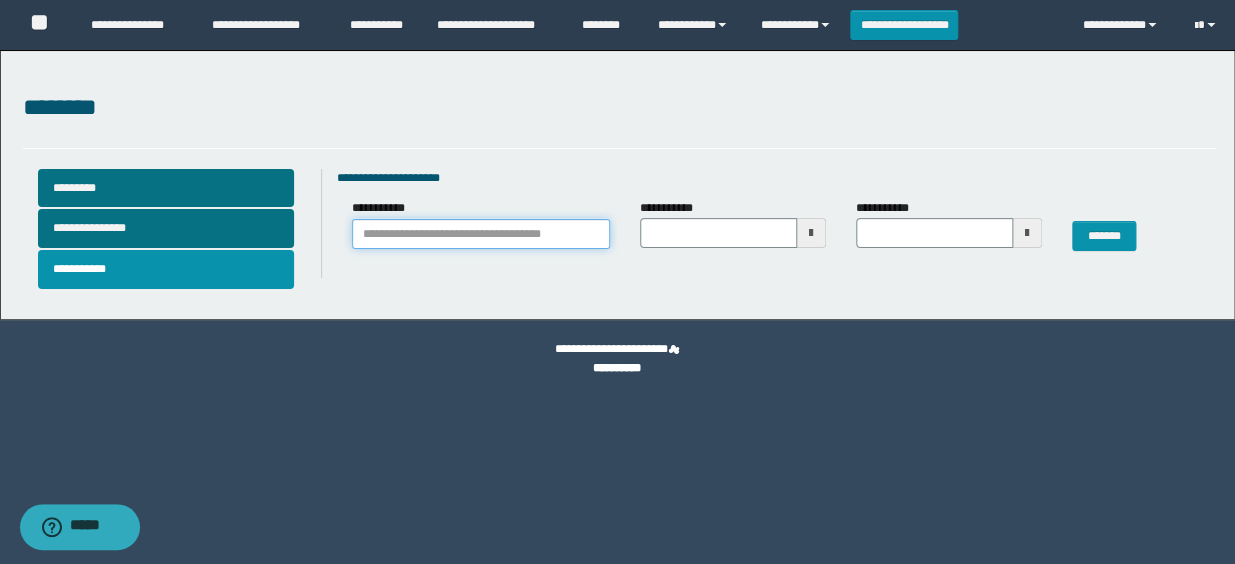 click on "**********" at bounding box center (481, 234) 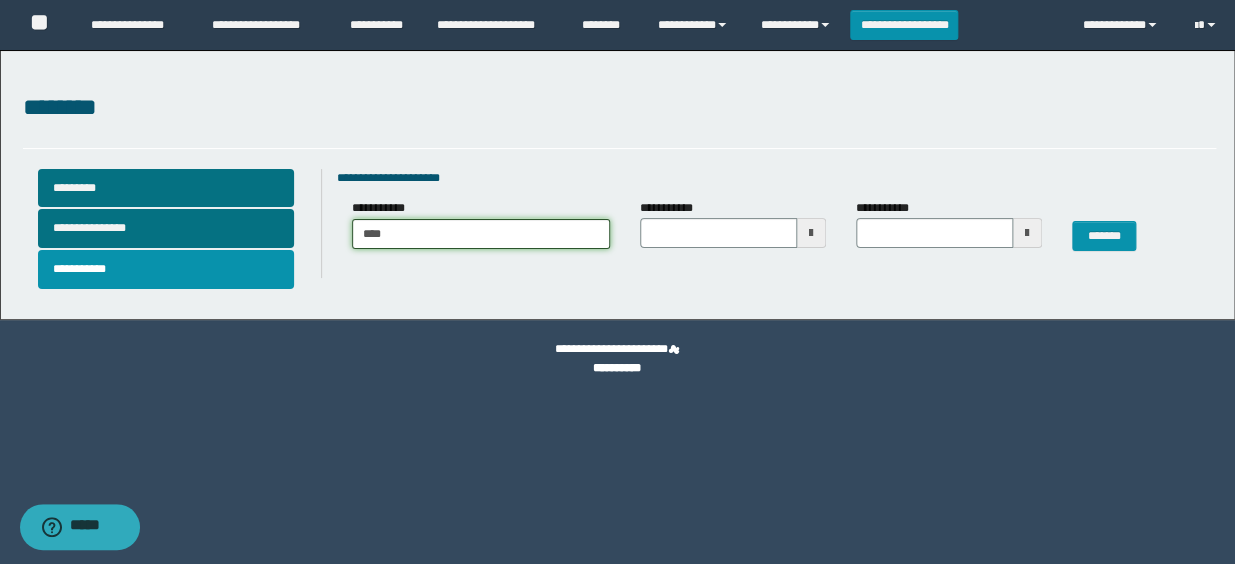 type on "*****" 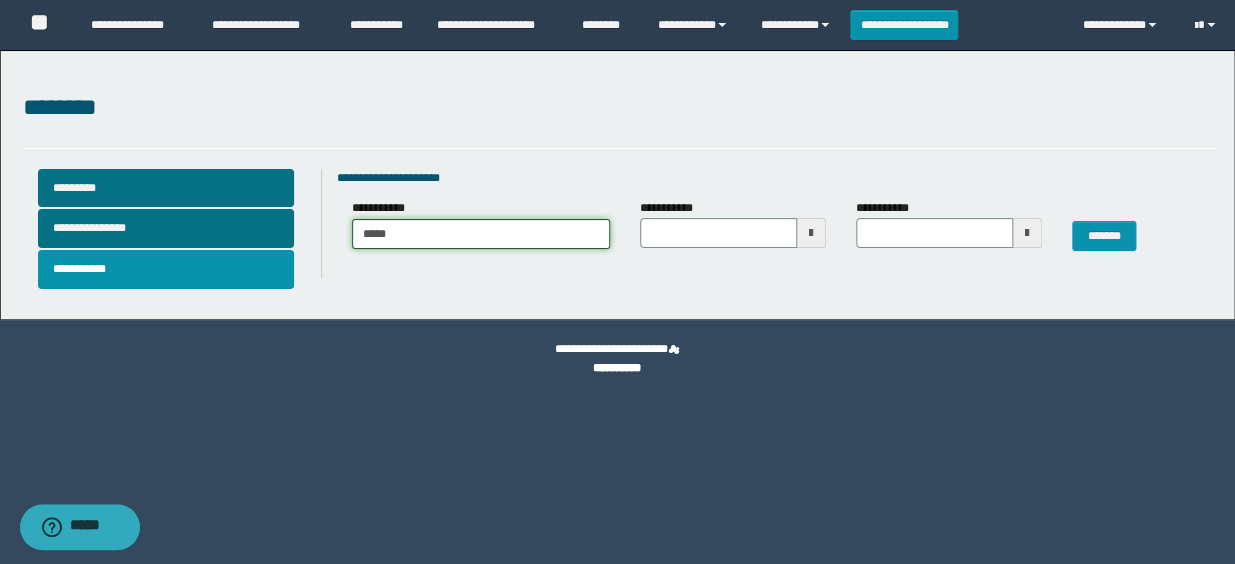 type on "*****" 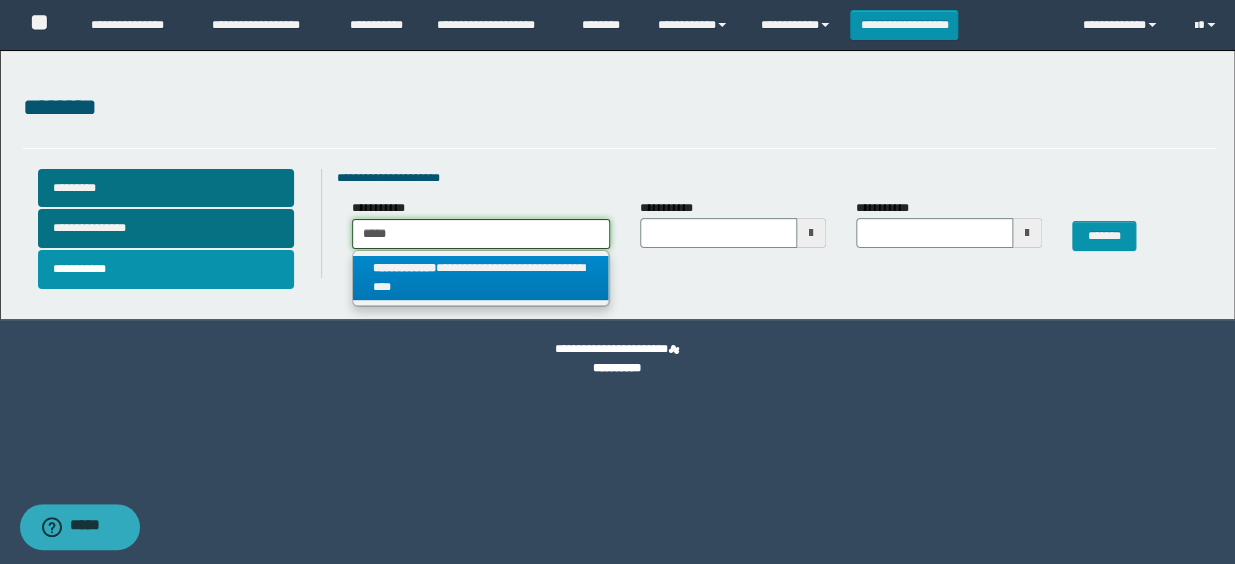 type on "*****" 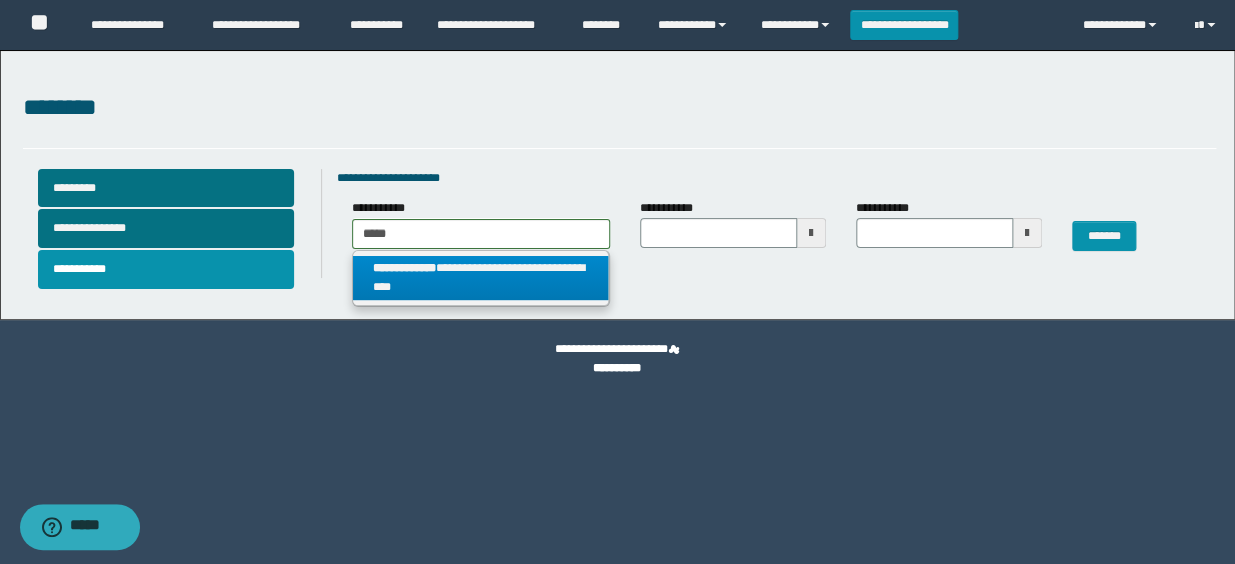 click on "**********" at bounding box center [480, 278] 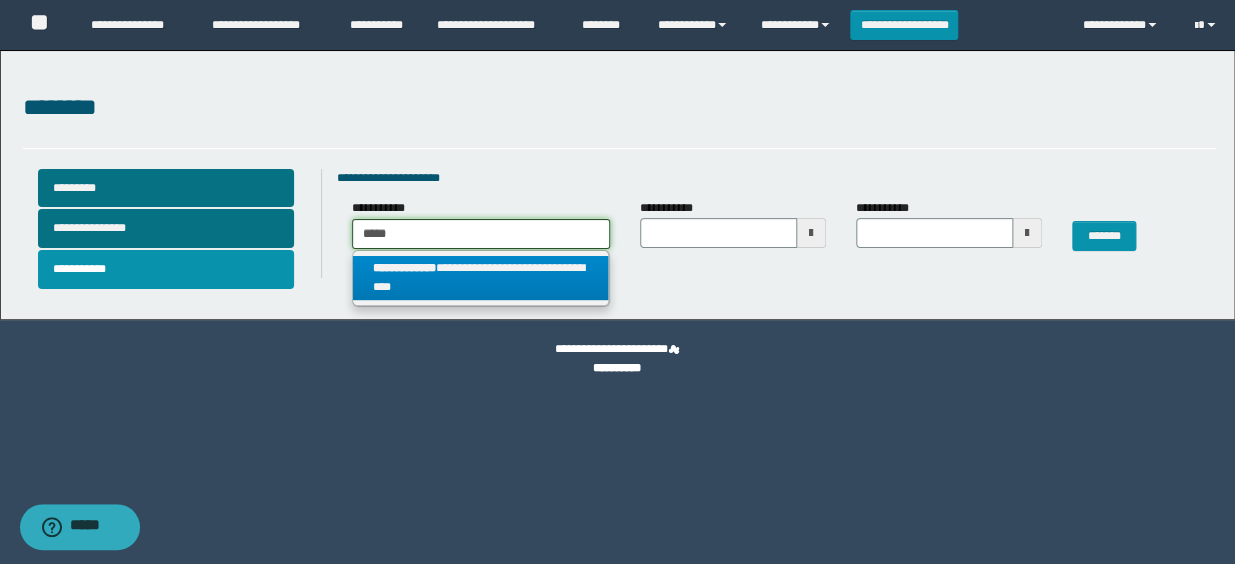 type 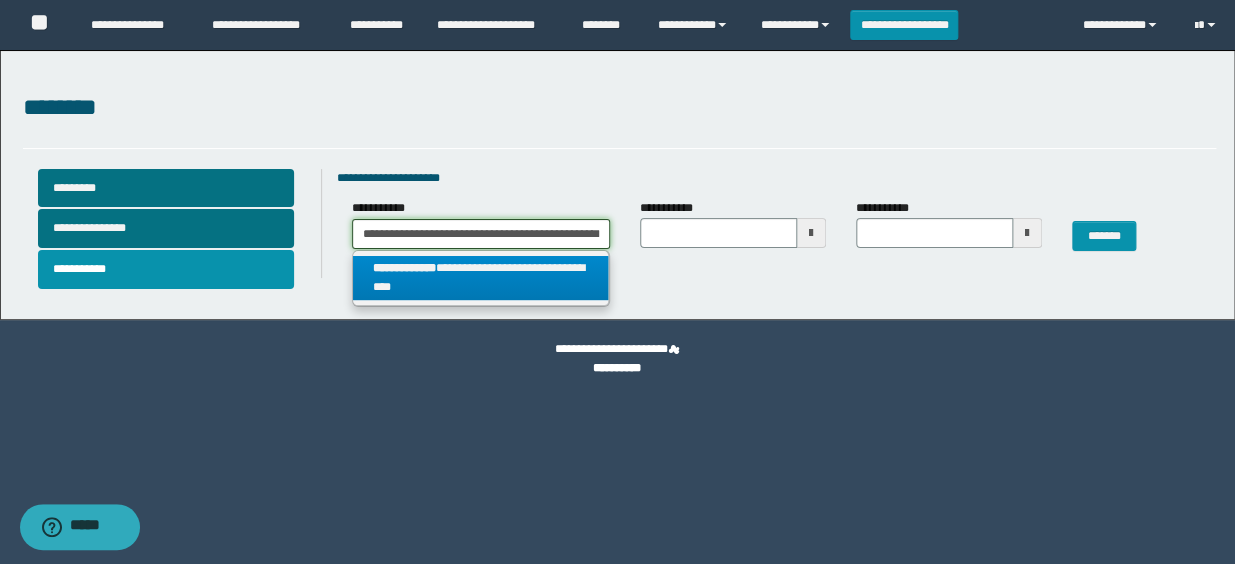 scroll, scrollTop: 0, scrollLeft: 59, axis: horizontal 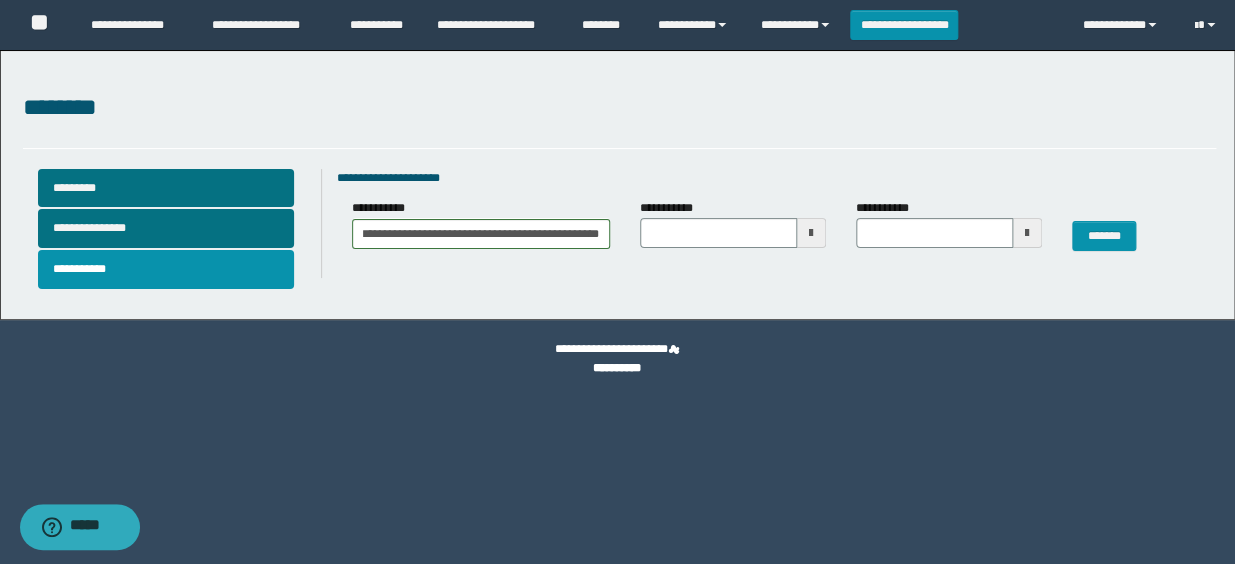 click at bounding box center (811, 233) 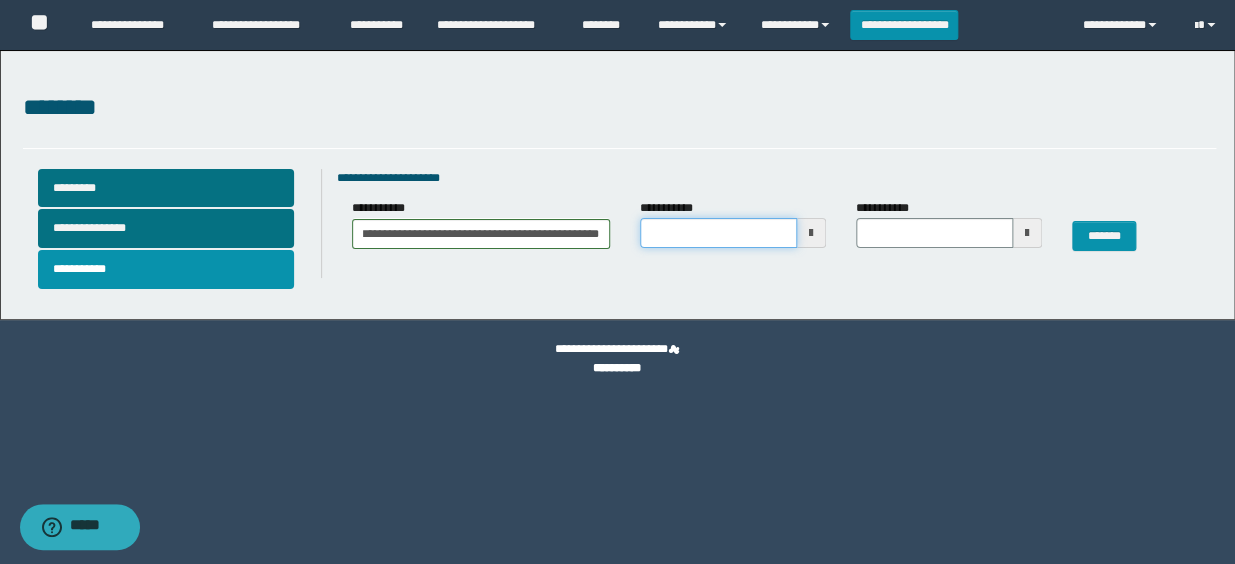 scroll, scrollTop: 0, scrollLeft: 0, axis: both 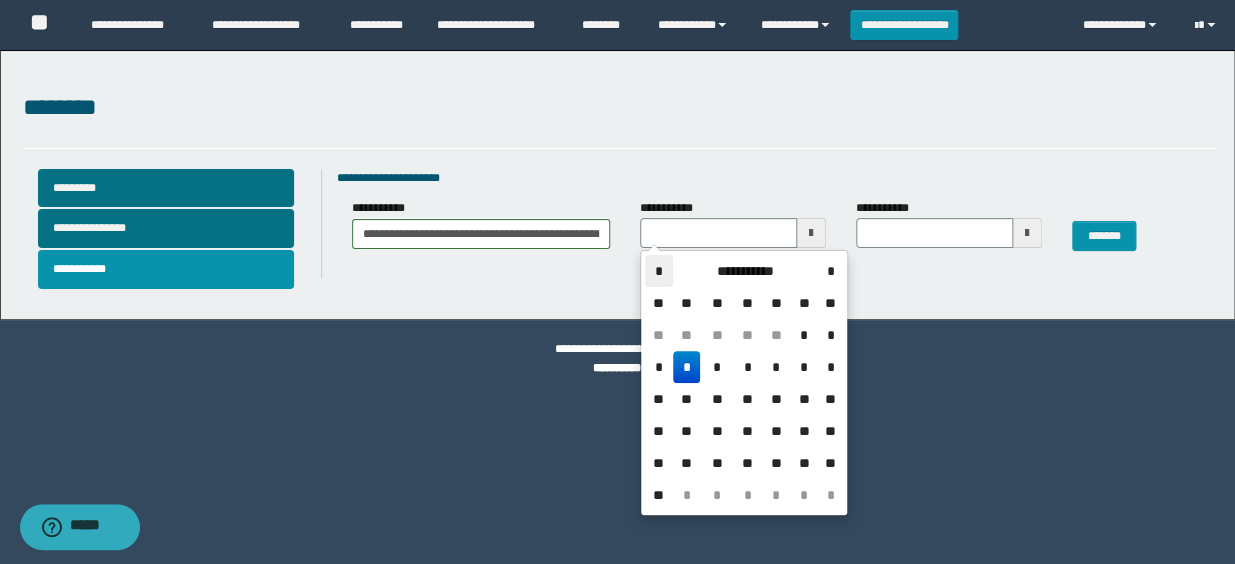 click on "*" at bounding box center [659, 271] 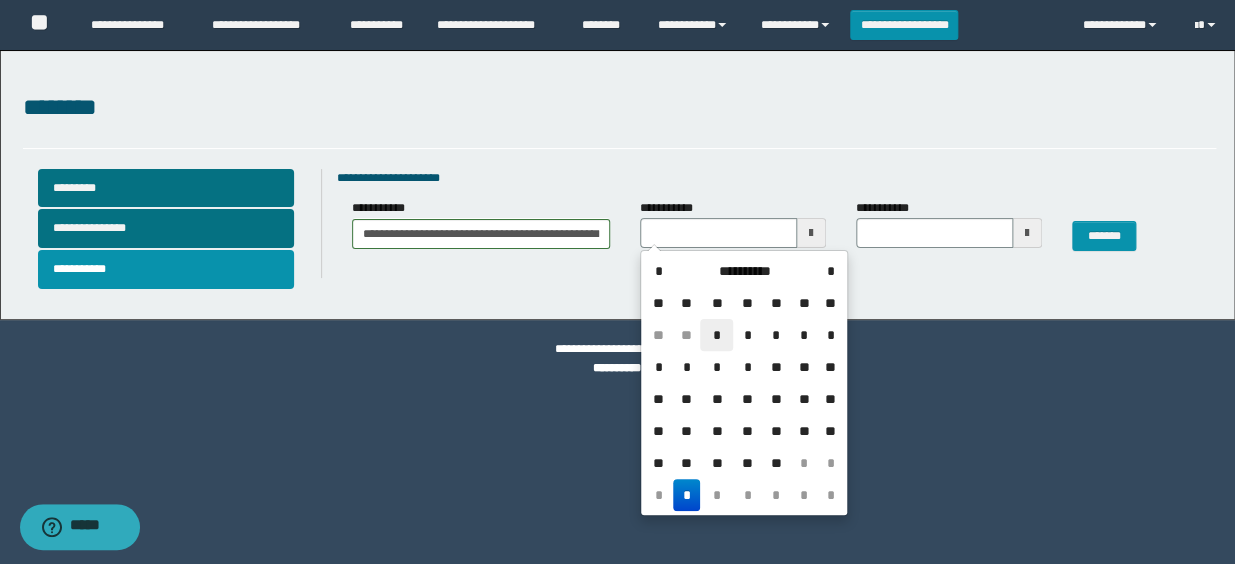 click on "*" at bounding box center (716, 335) 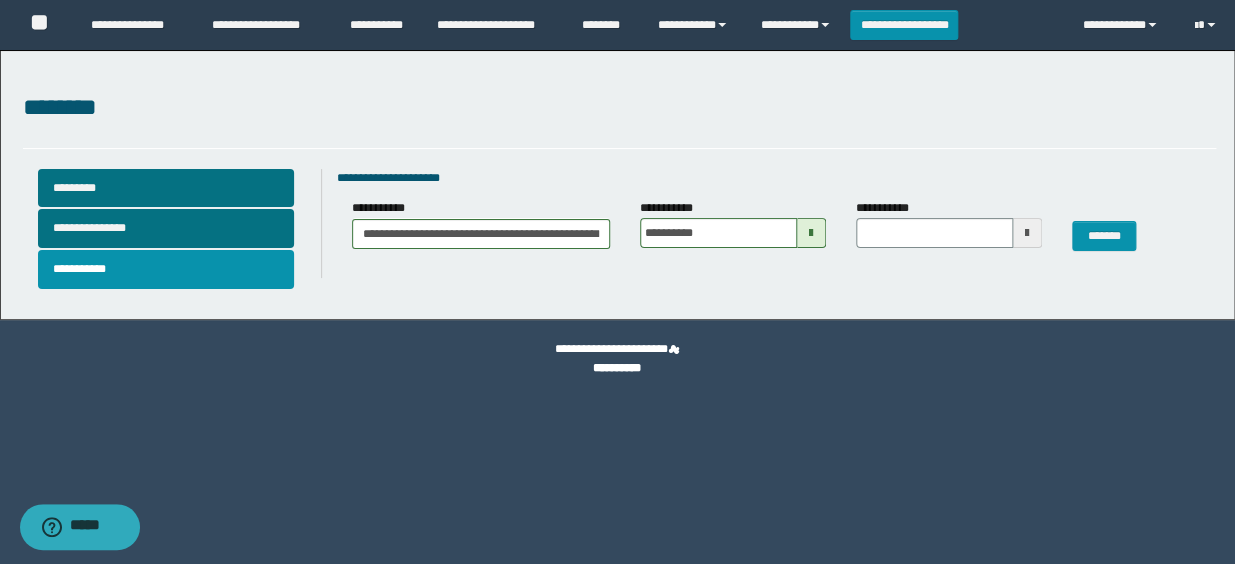 click at bounding box center (1027, 233) 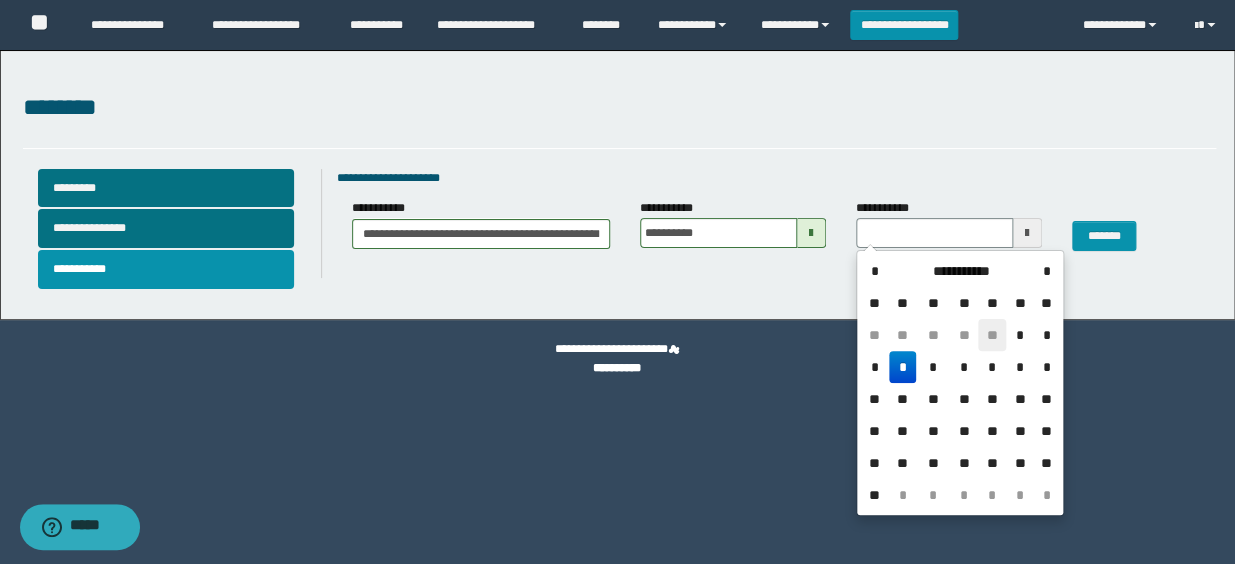 click on "**" at bounding box center (992, 335) 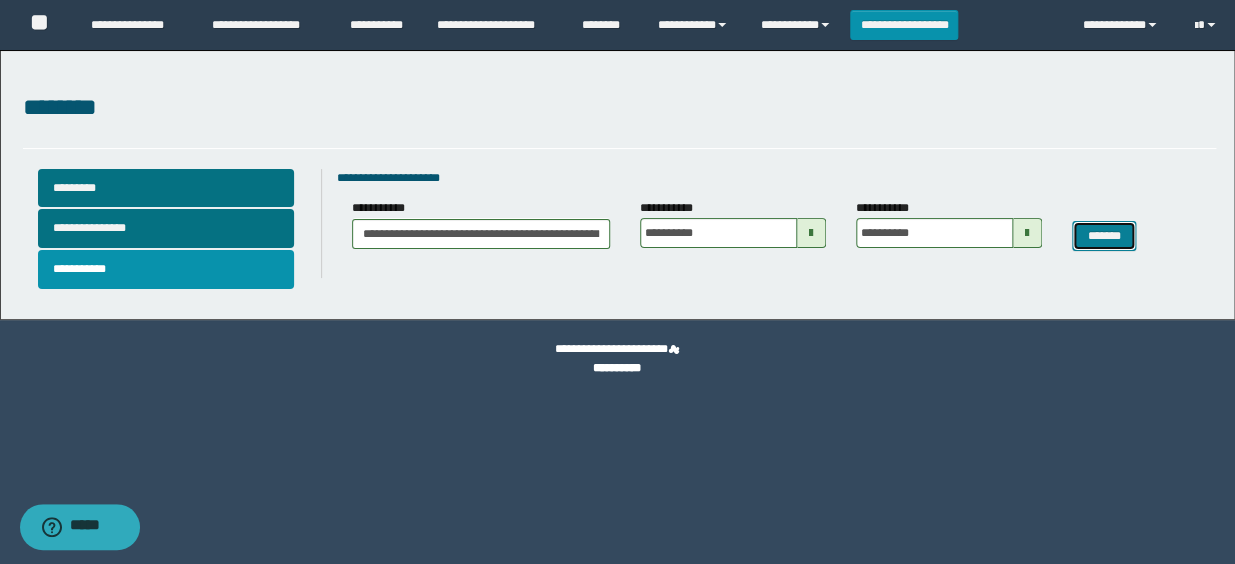 click on "*******" at bounding box center [1104, 236] 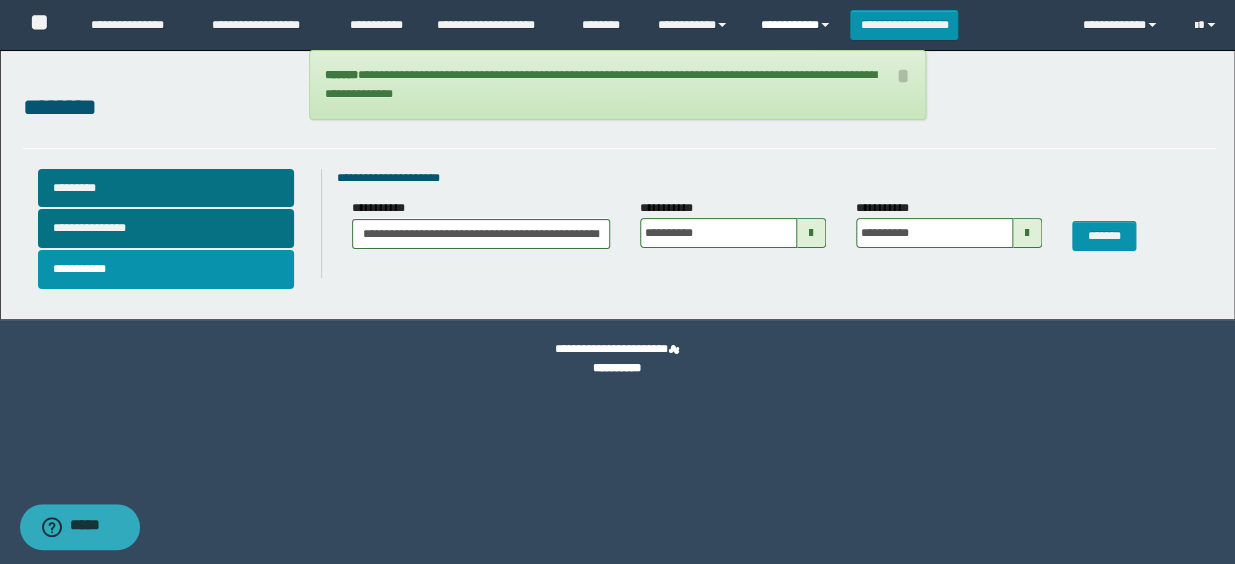 click on "**********" at bounding box center (798, 25) 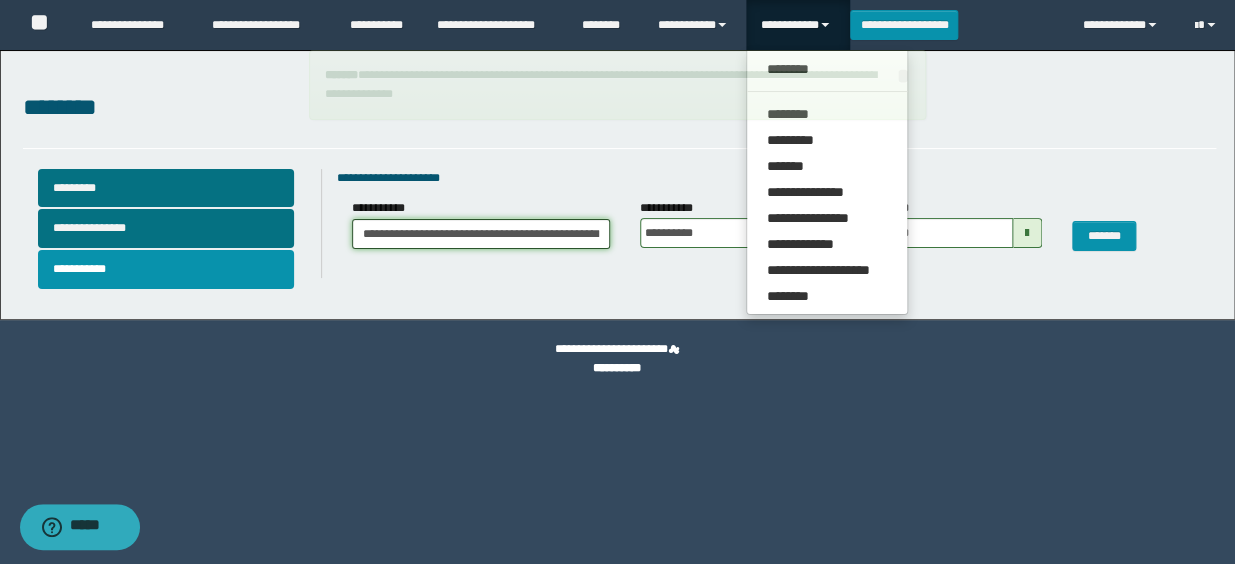 click on "**********" at bounding box center (481, 234) 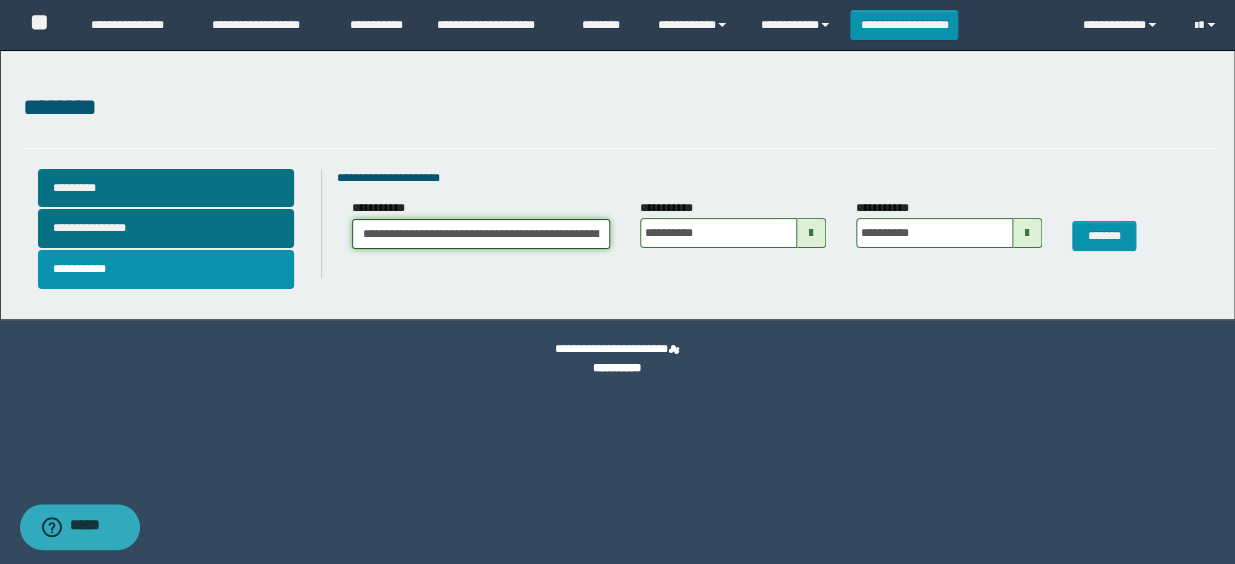 click on "**********" at bounding box center (481, 234) 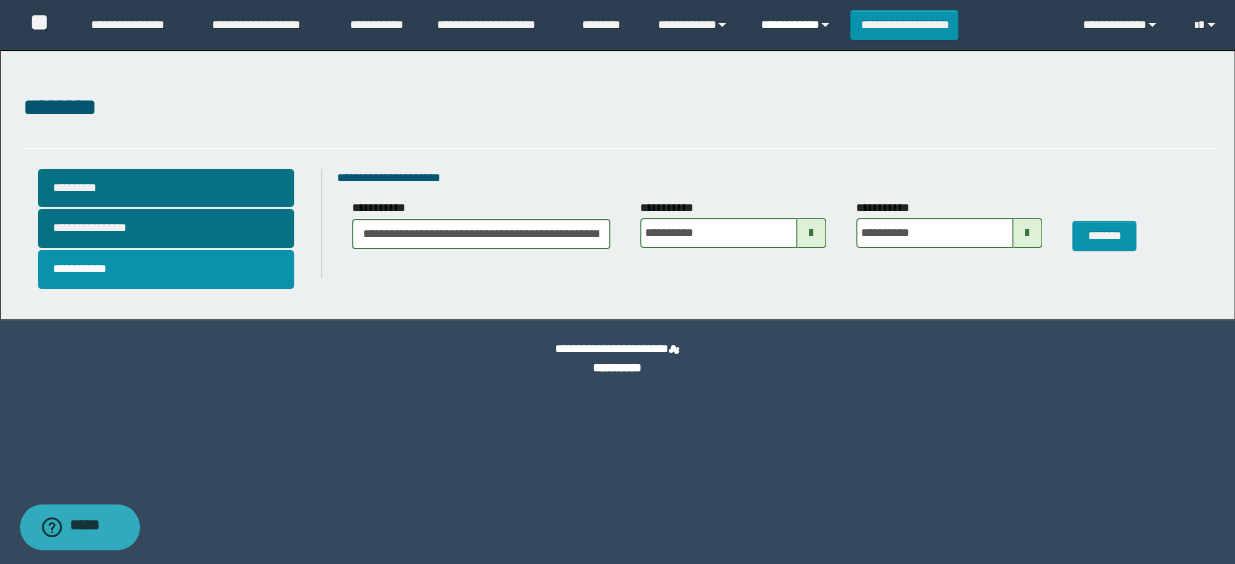 click on "**********" at bounding box center [798, 25] 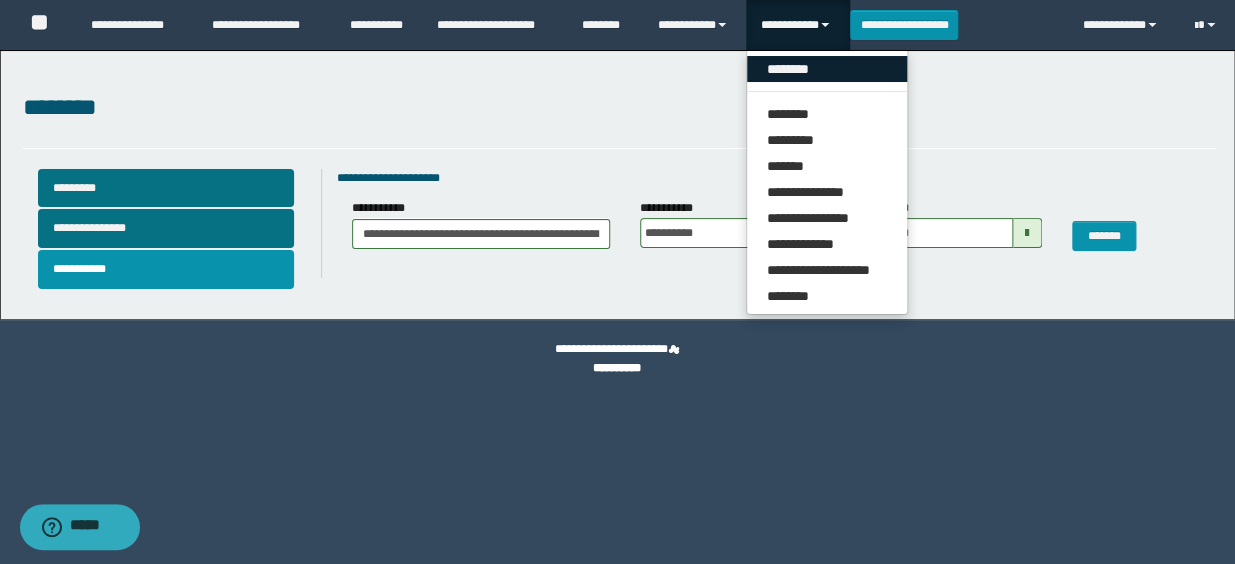 click on "********" at bounding box center [827, 69] 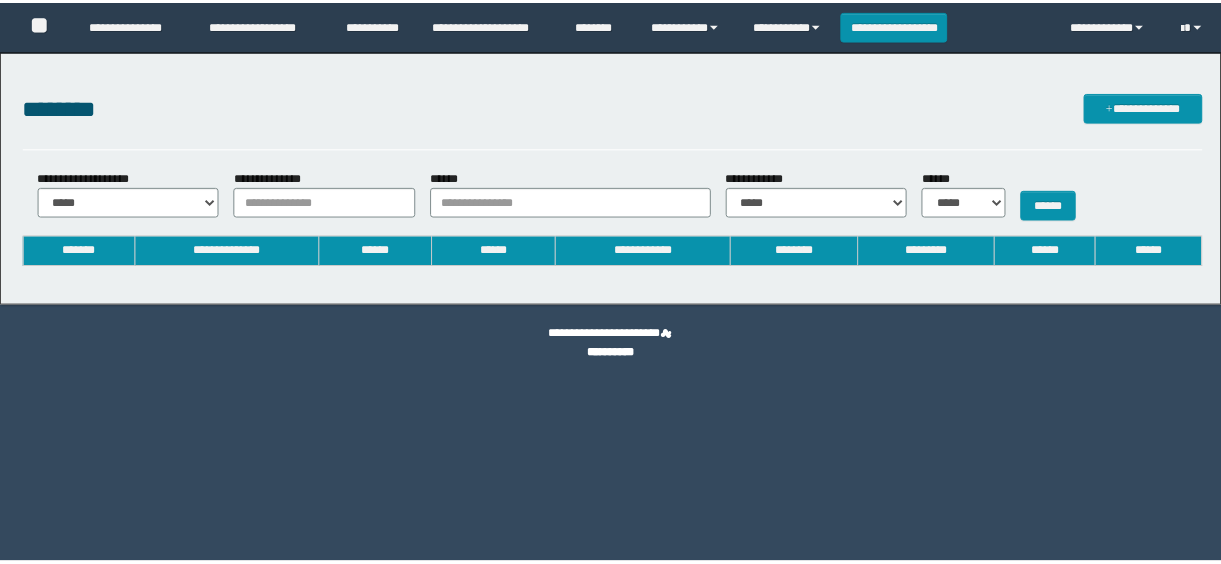 scroll, scrollTop: 0, scrollLeft: 0, axis: both 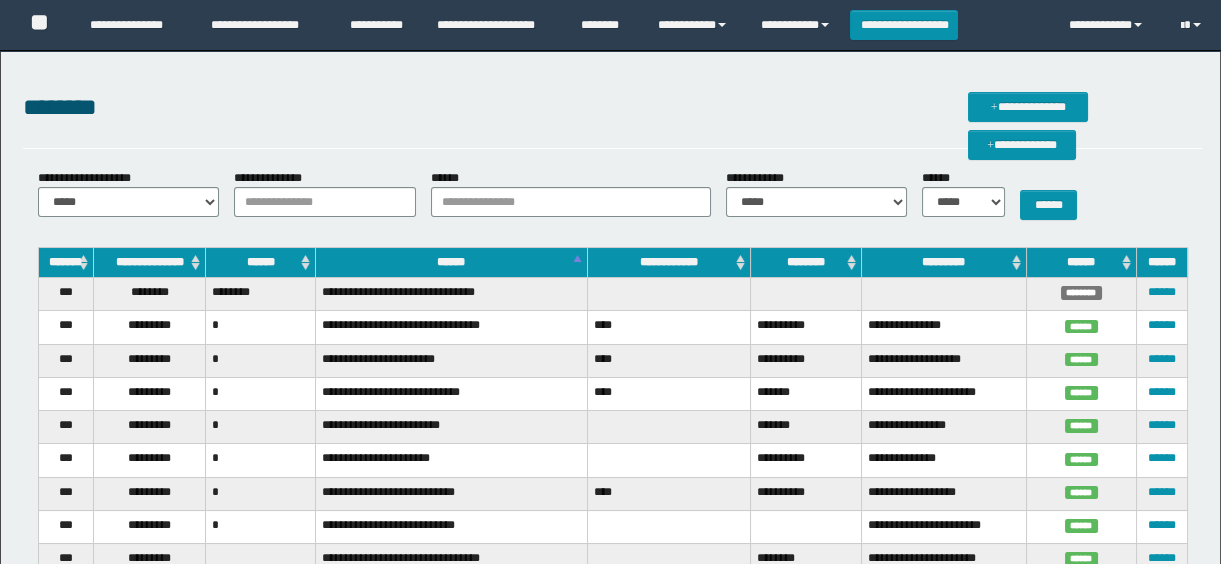 click on "**********" at bounding box center [613, 202] 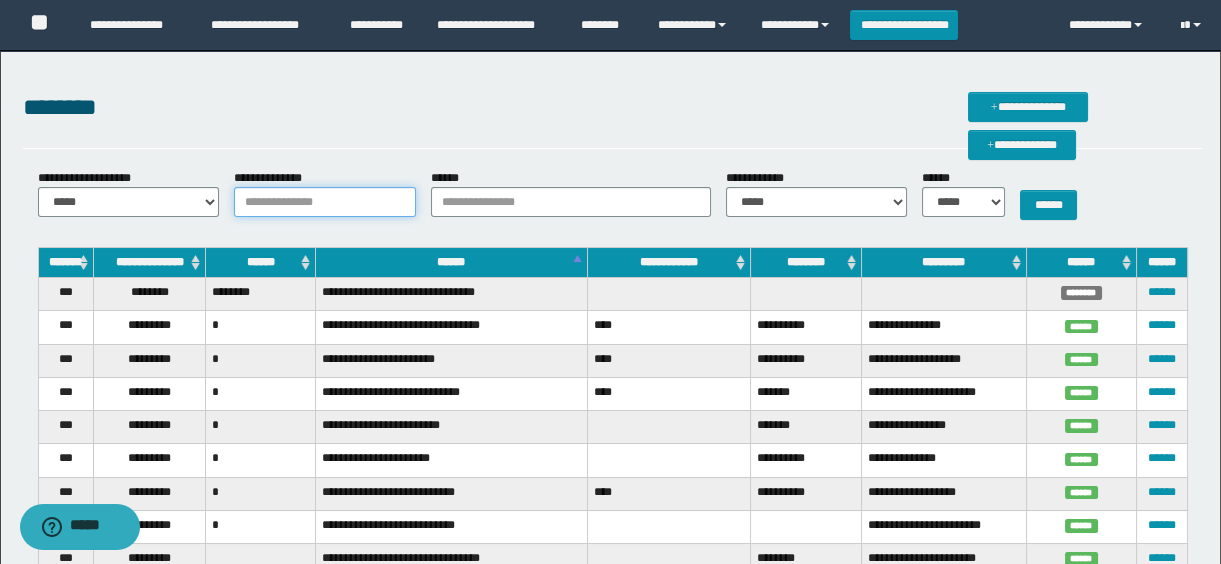 click on "**********" at bounding box center [325, 202] 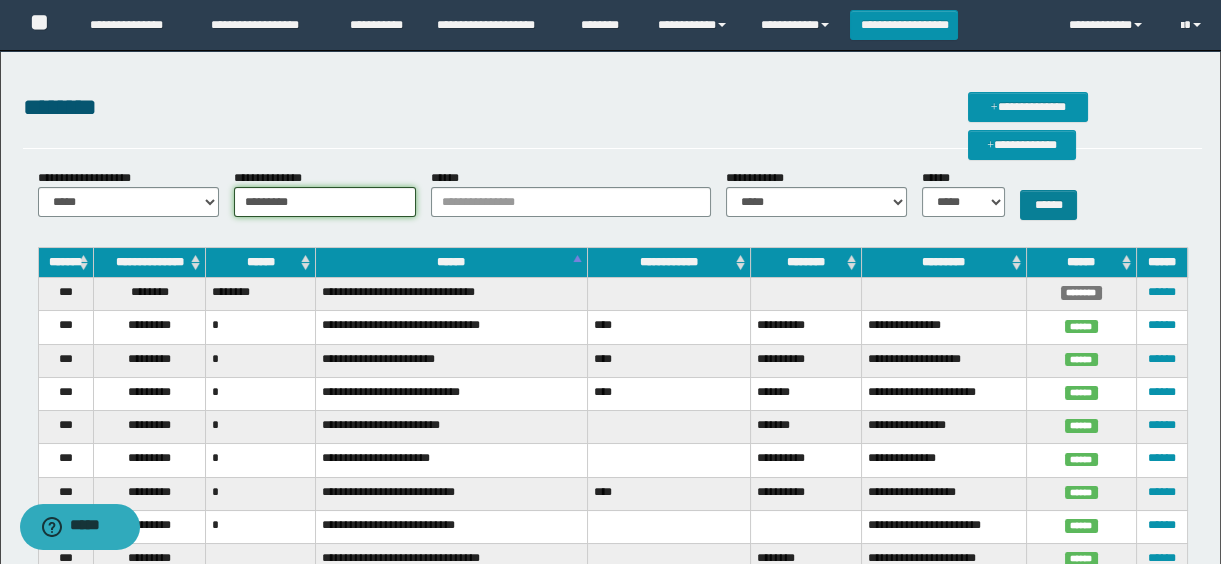 type on "*********" 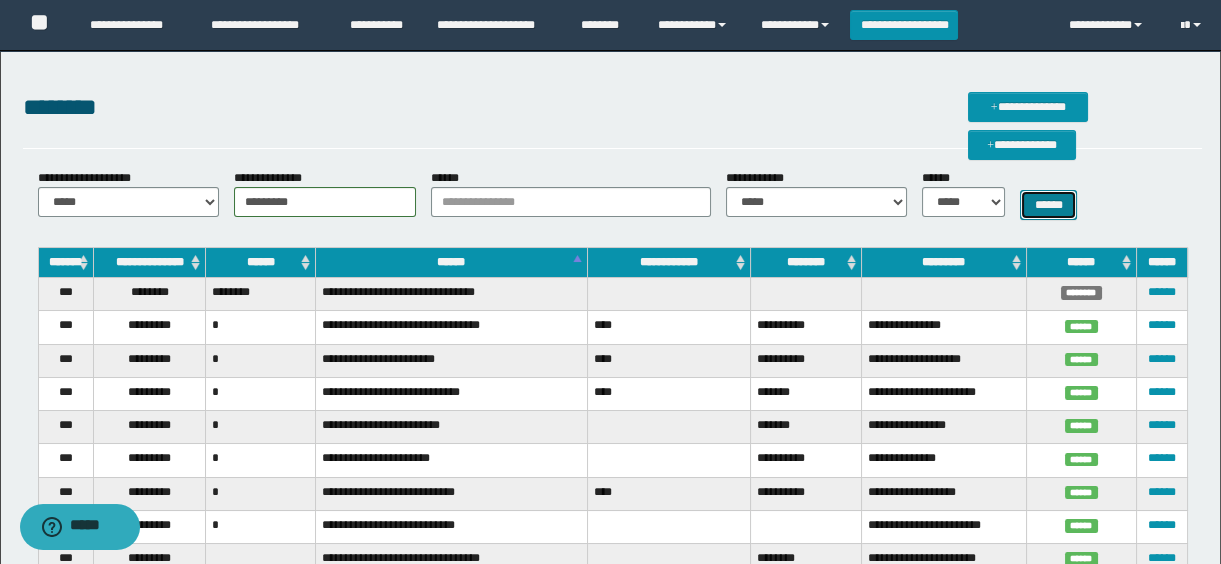 click on "******" at bounding box center (1048, 205) 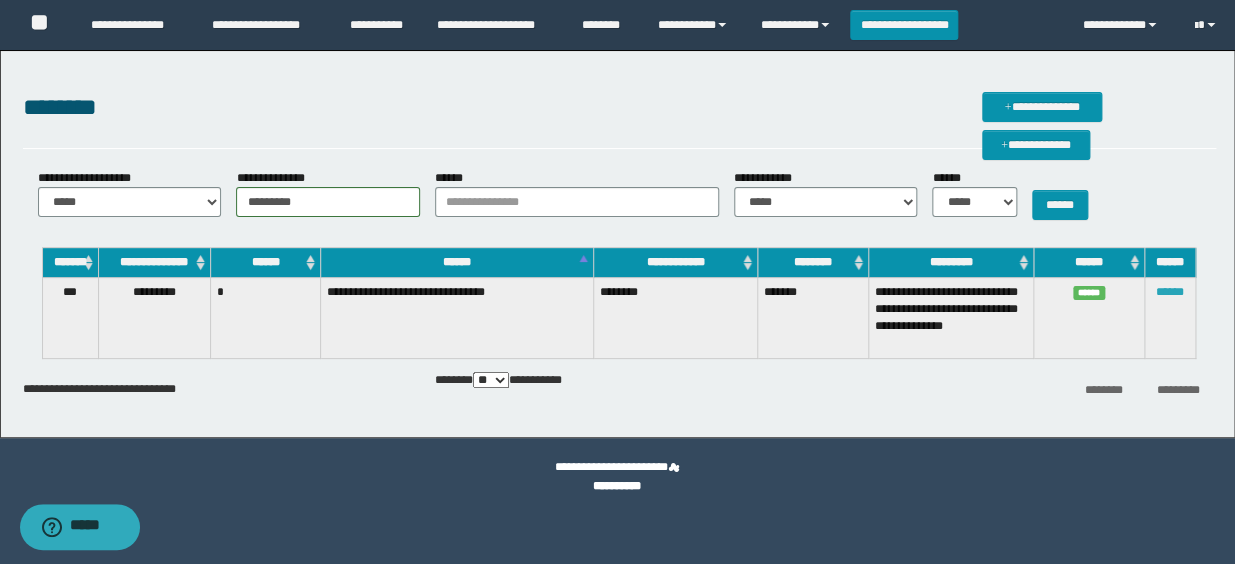 click on "******" at bounding box center (1170, 292) 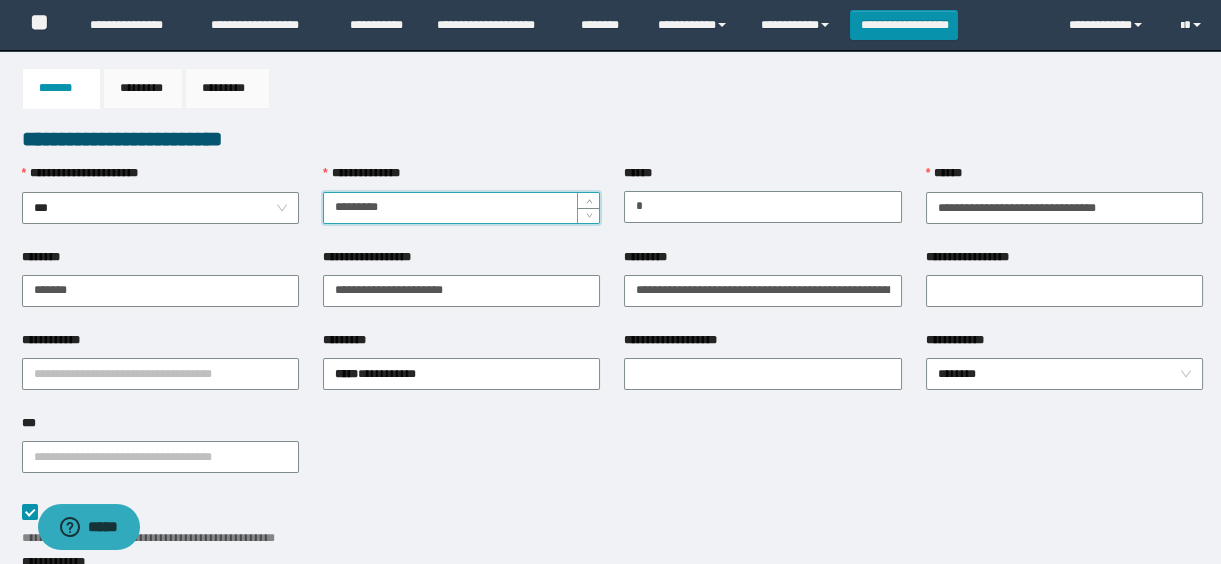 scroll, scrollTop: 272, scrollLeft: 0, axis: vertical 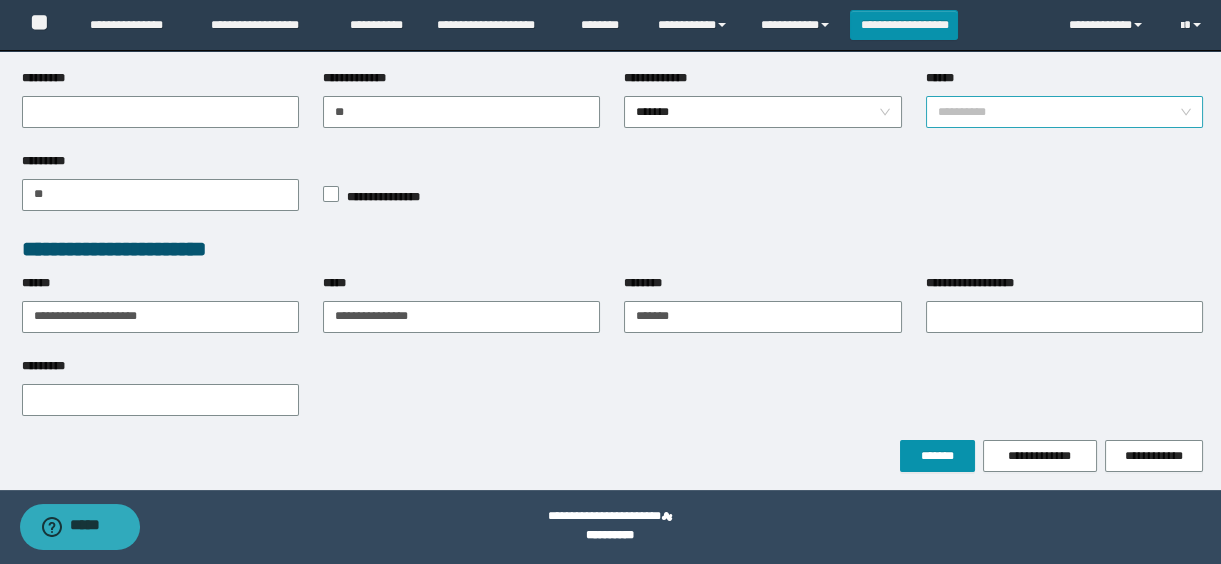 click on "**********" at bounding box center (1065, 112) 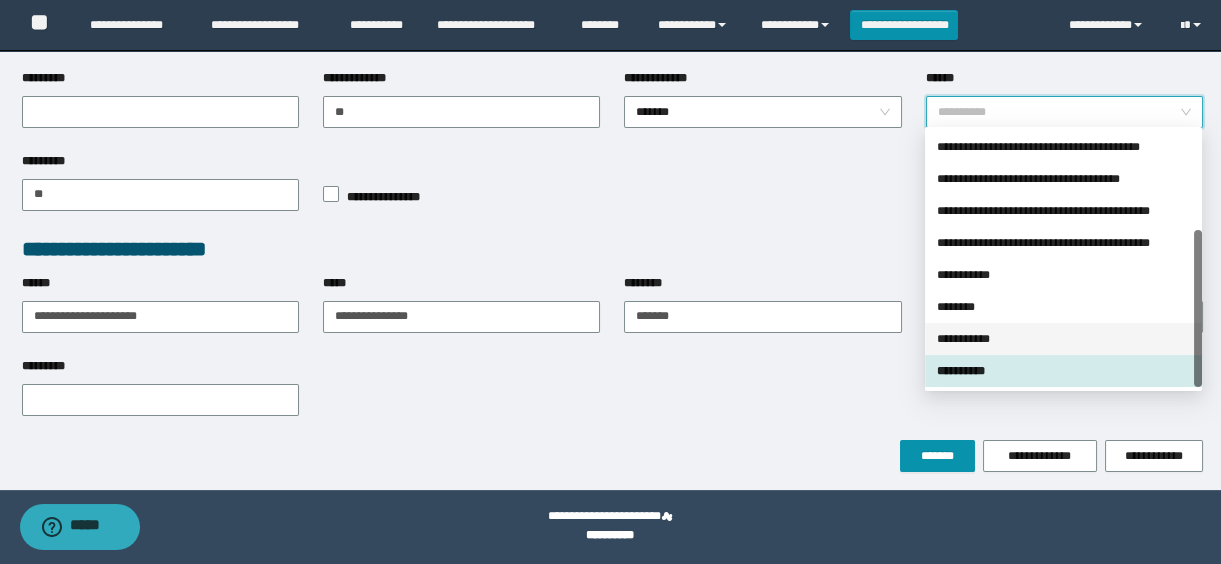 drag, startPoint x: 988, startPoint y: 331, endPoint x: 988, endPoint y: 350, distance: 19 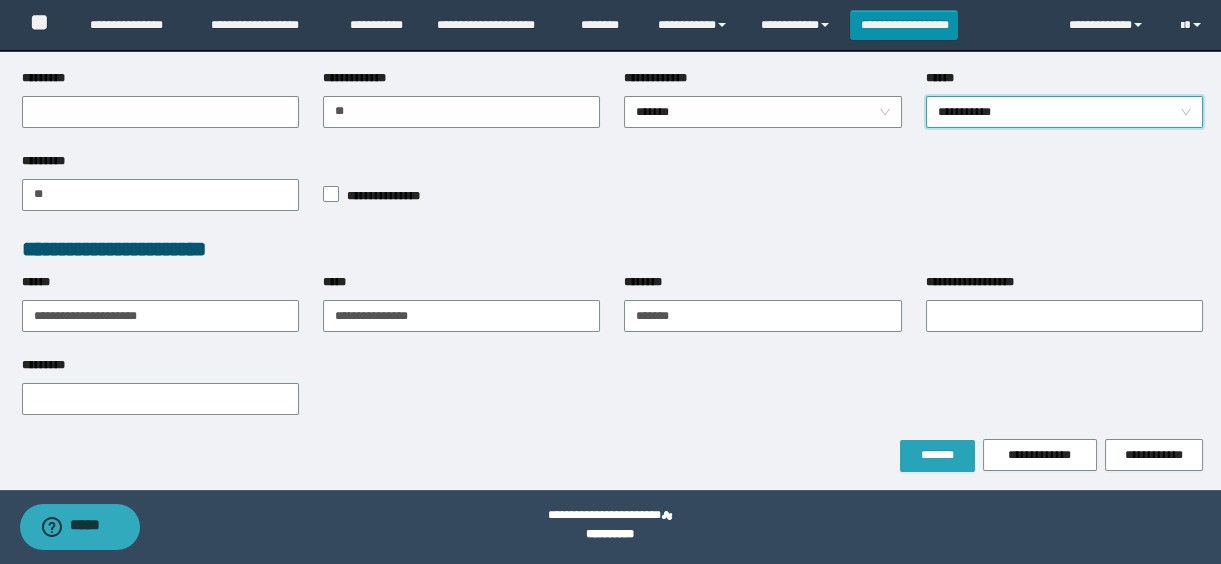 click on "*******" at bounding box center (937, 456) 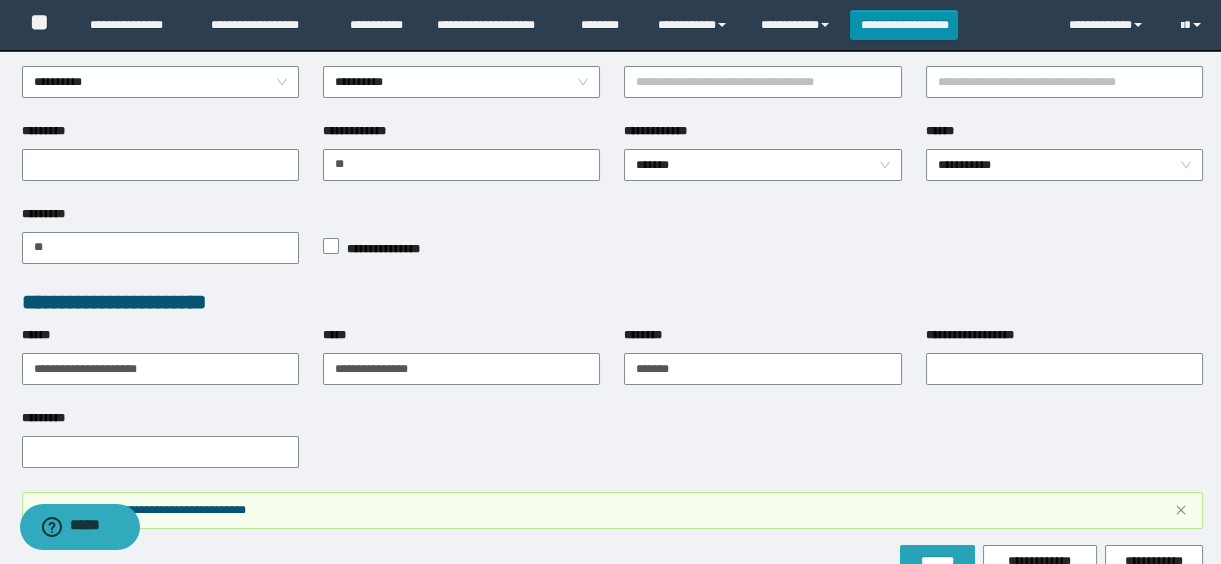 scroll, scrollTop: 1092, scrollLeft: 0, axis: vertical 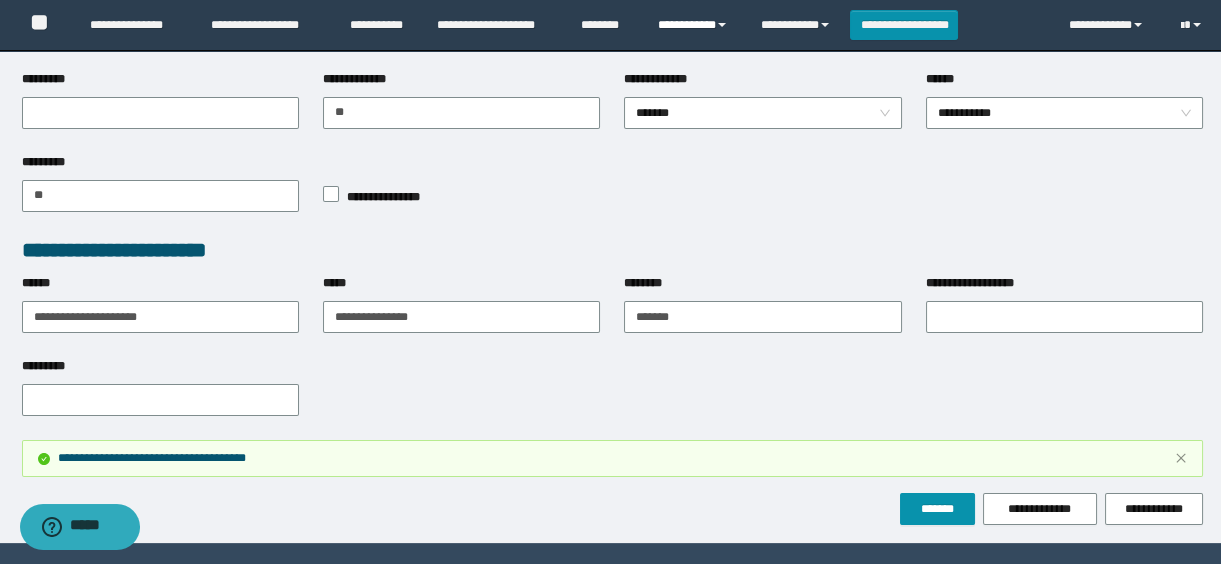 click on "**********" at bounding box center (694, 25) 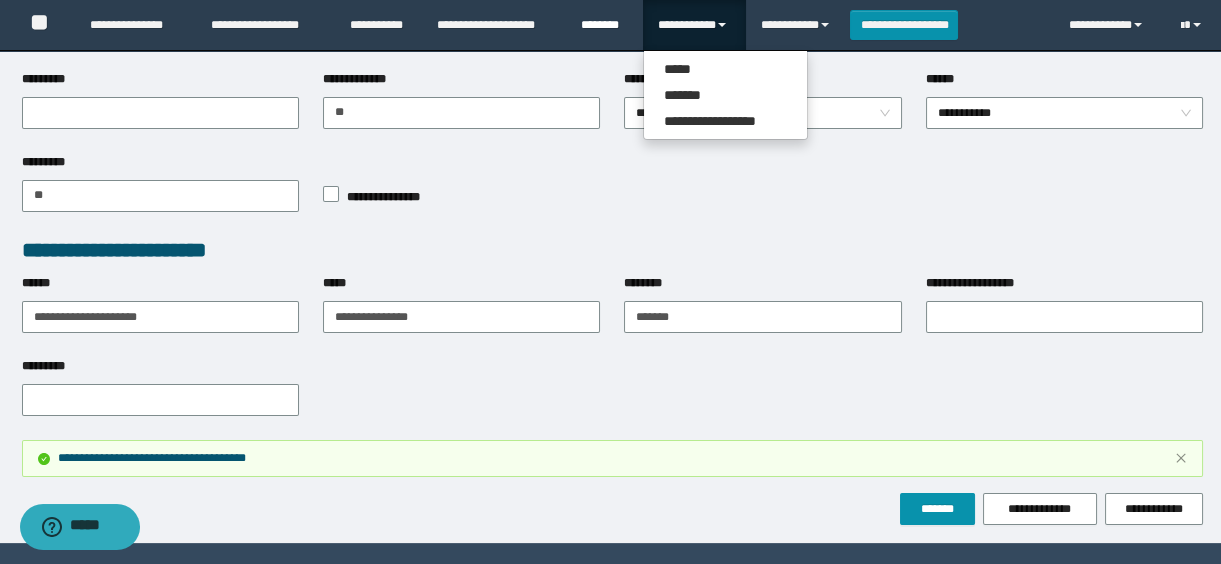 click on "********" at bounding box center [604, 25] 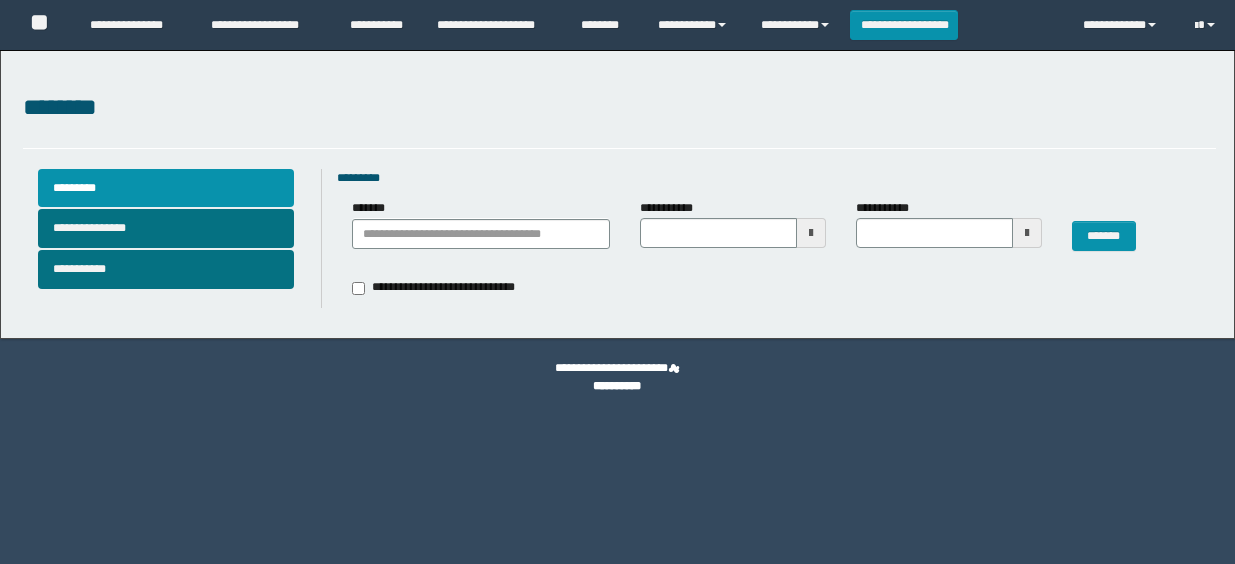 scroll, scrollTop: 0, scrollLeft: 0, axis: both 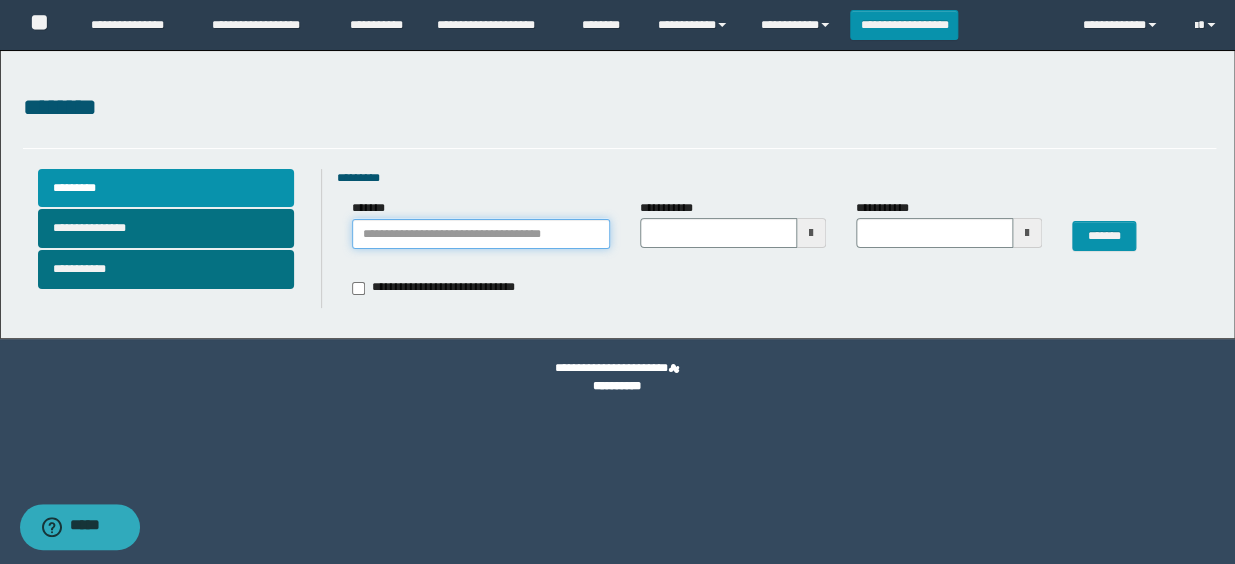 click on "*******" at bounding box center [481, 234] 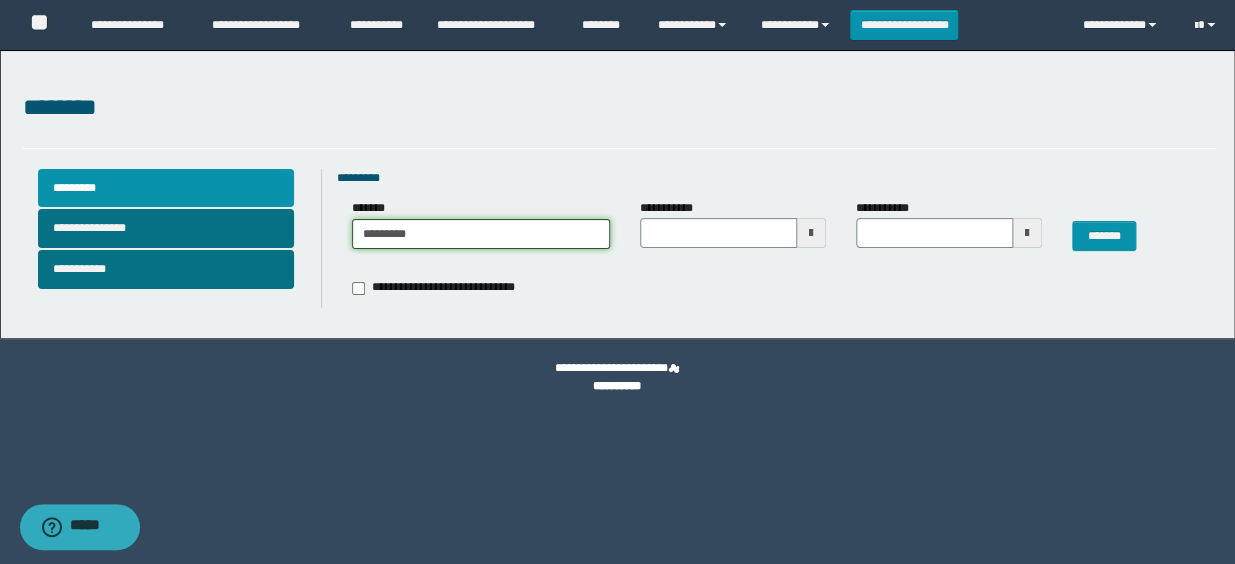 type on "********" 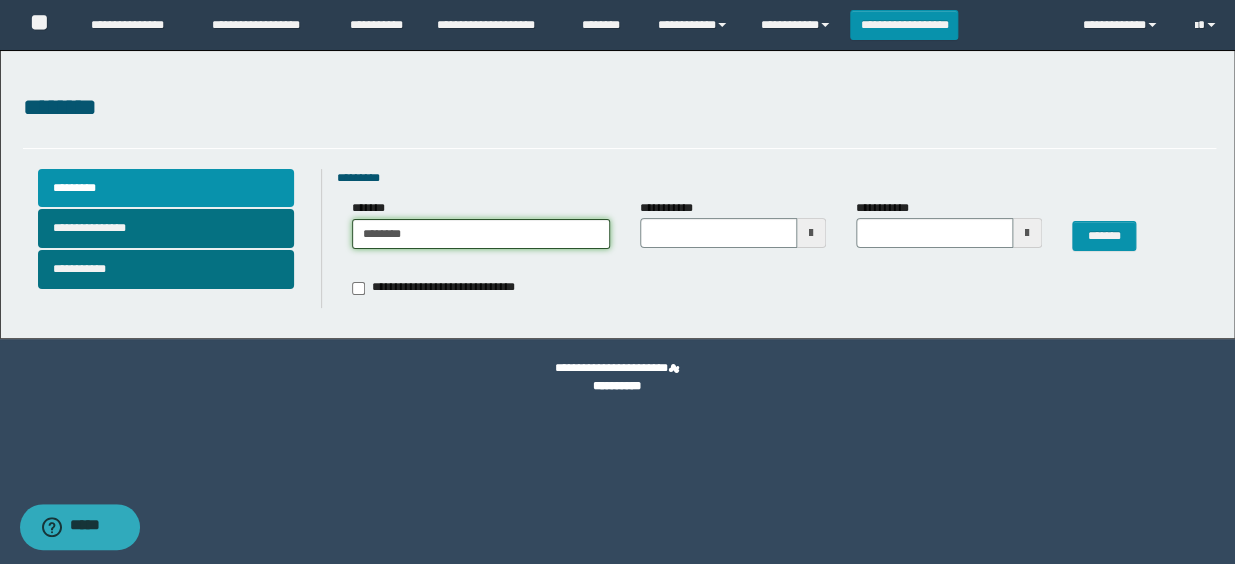 type on "********" 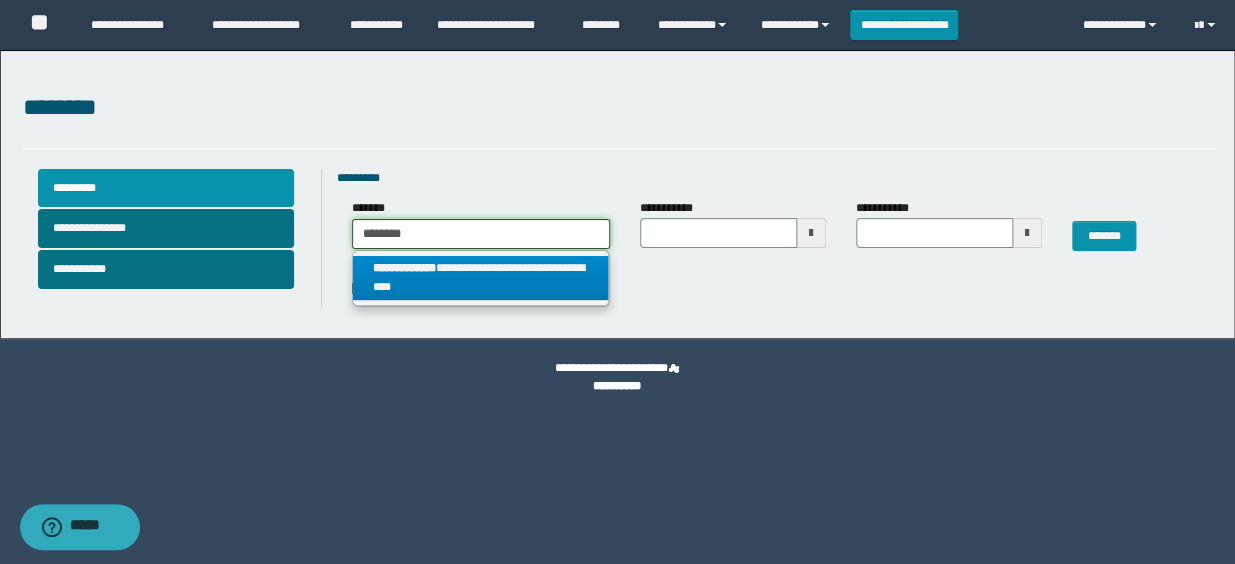 type on "********" 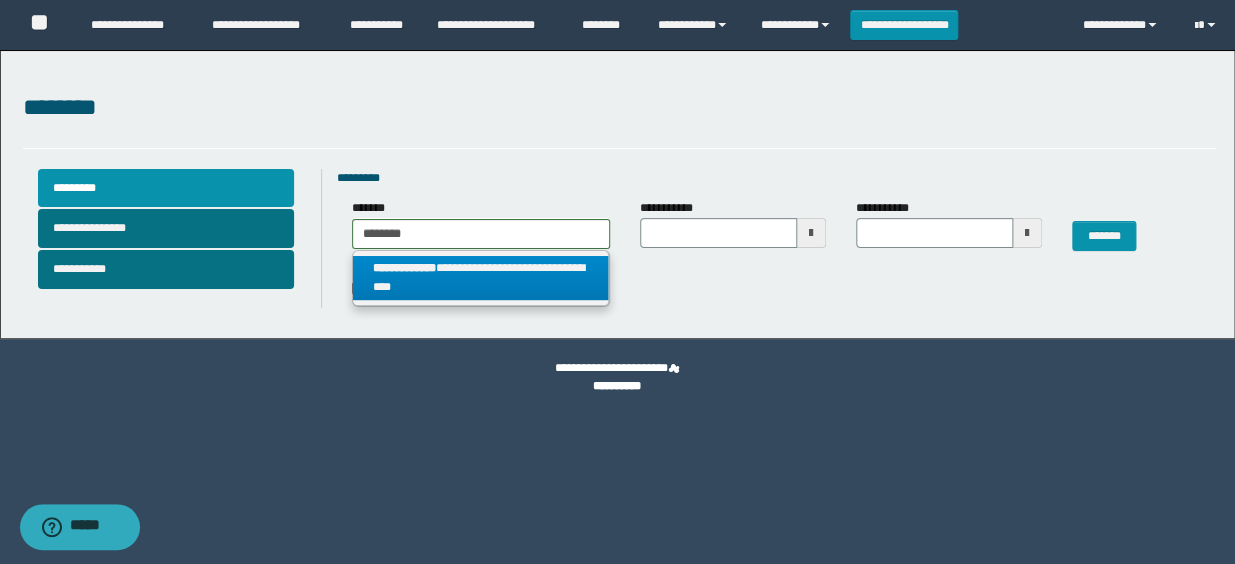 click on "**********" at bounding box center [480, 278] 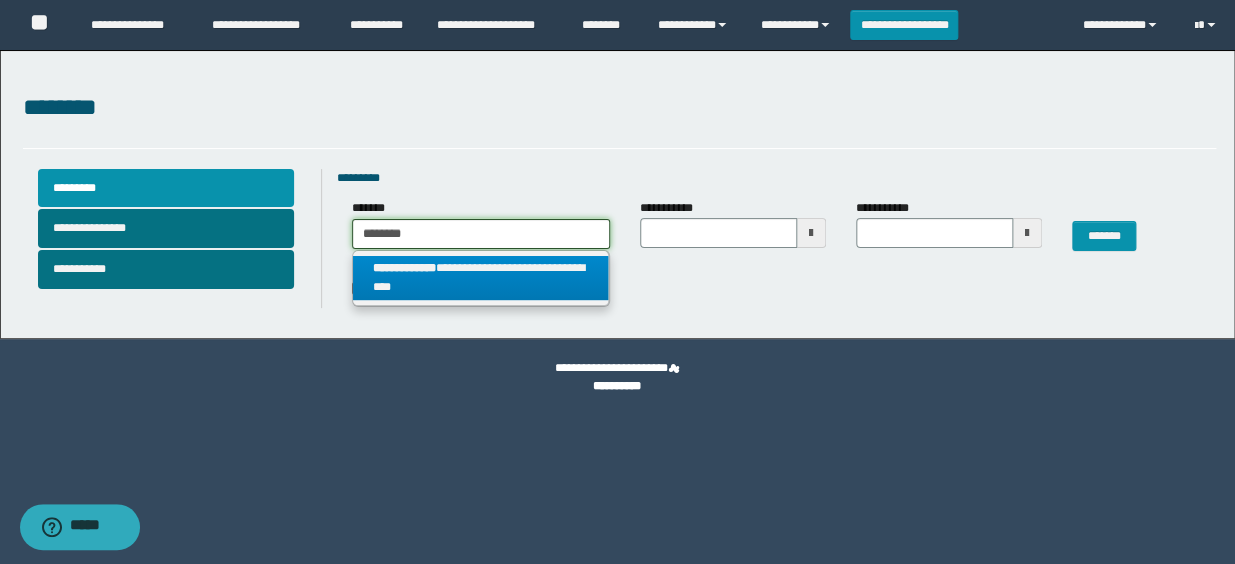 type 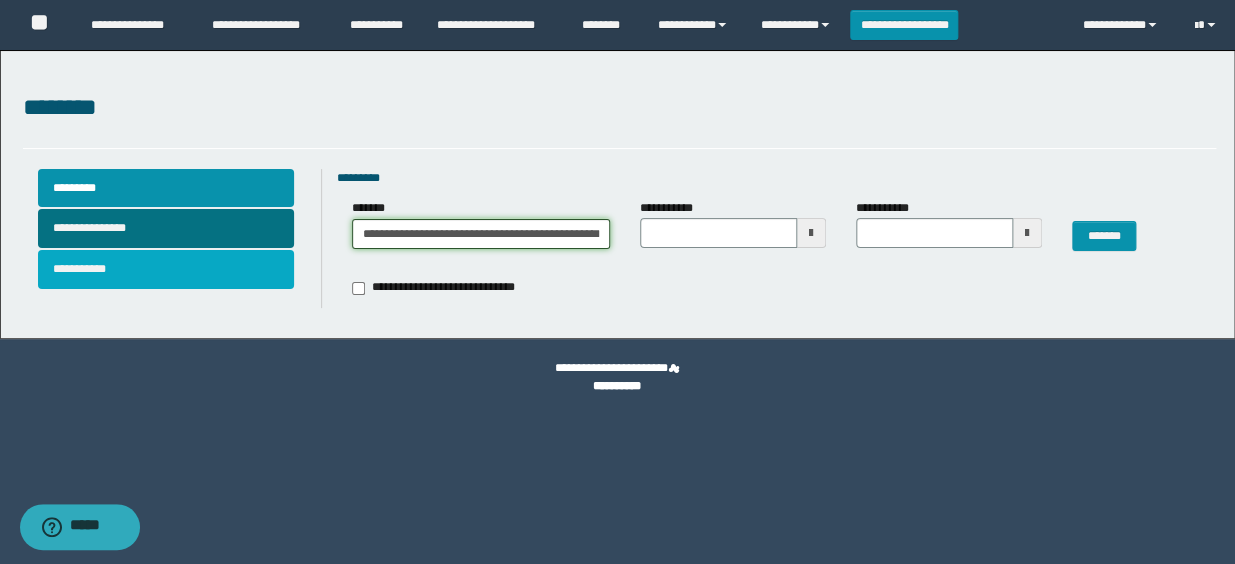 scroll, scrollTop: 0, scrollLeft: 59, axis: horizontal 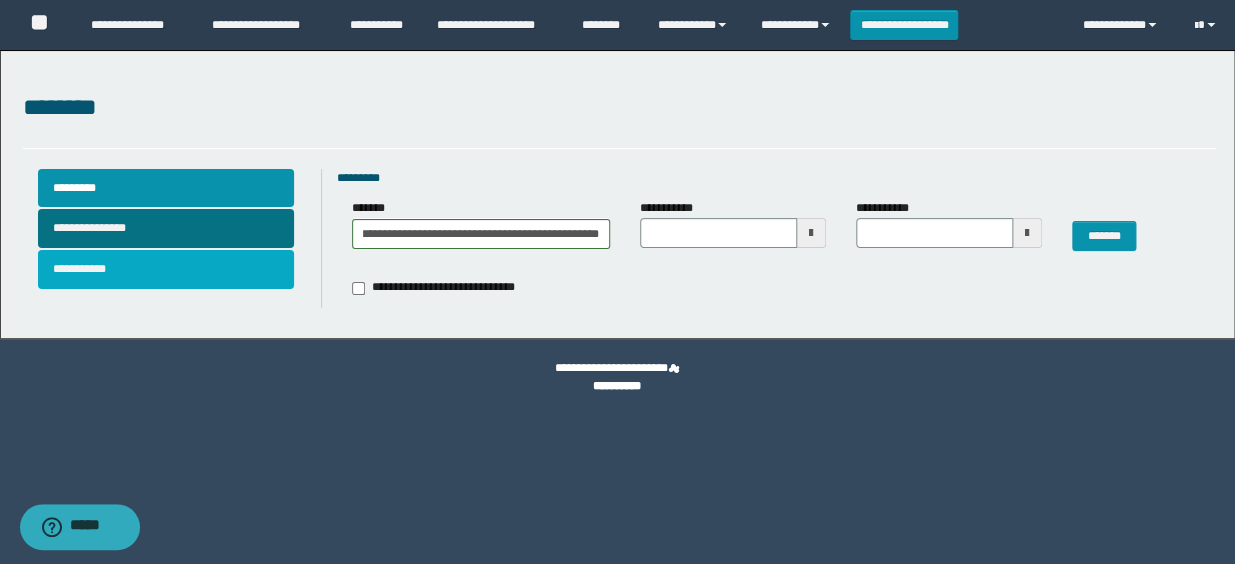 click on "**********" at bounding box center [166, 269] 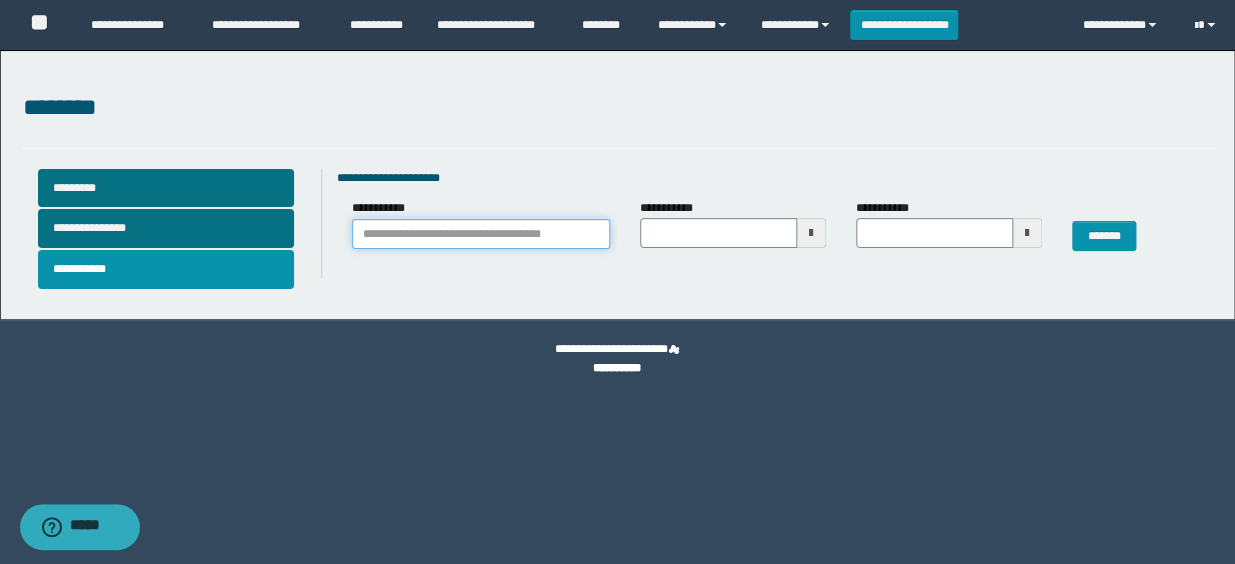 click on "**********" at bounding box center (481, 234) 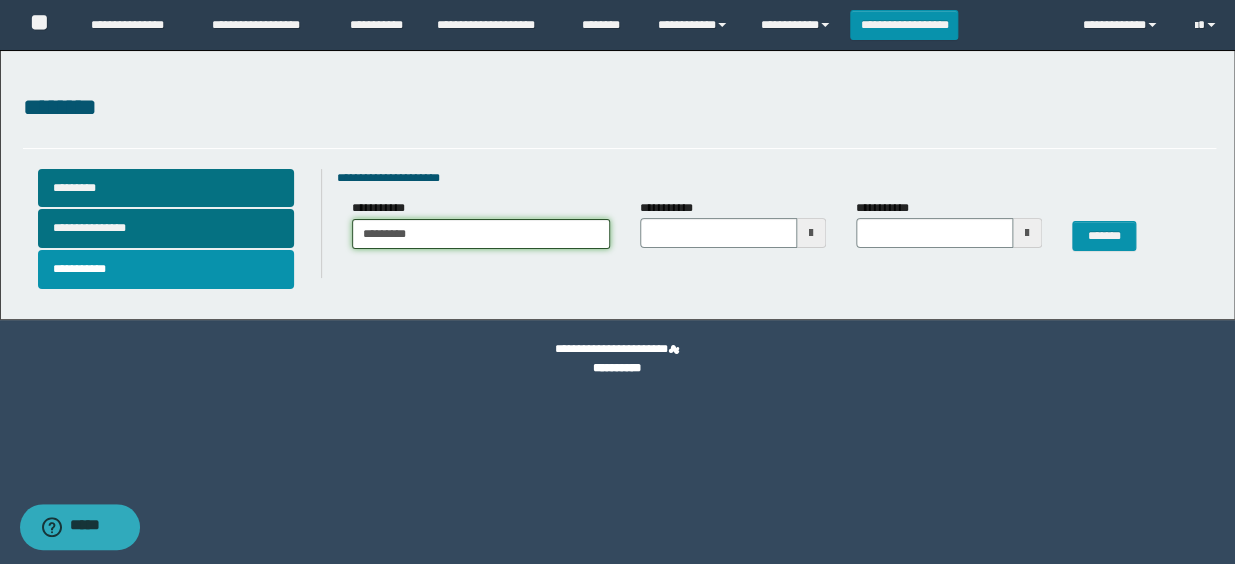 type on "********" 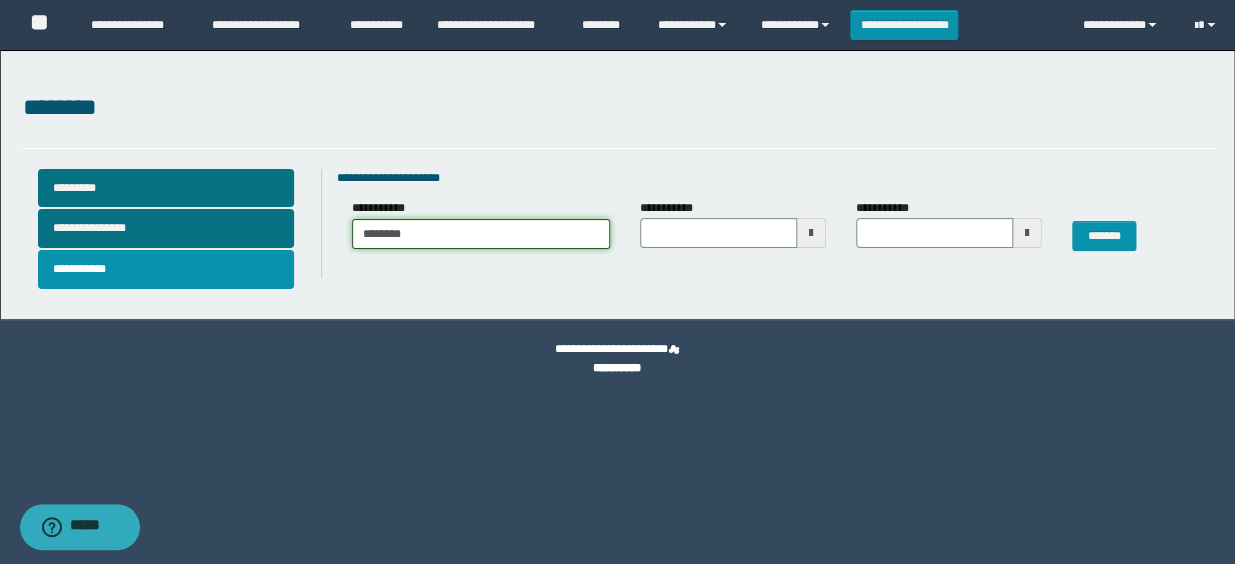 type on "********" 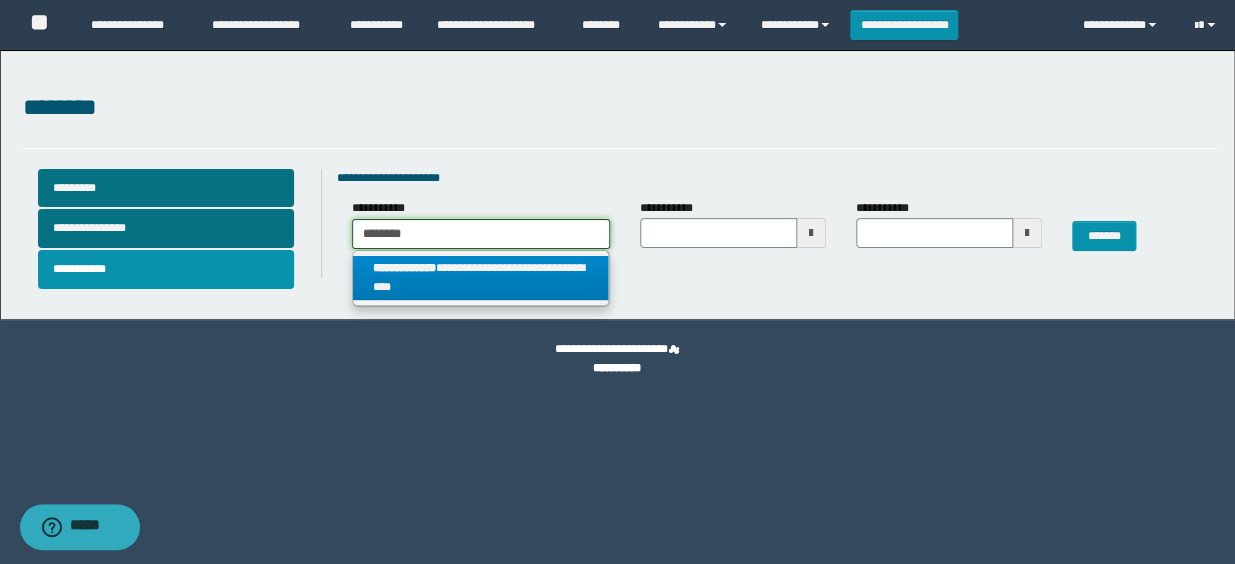 type on "********" 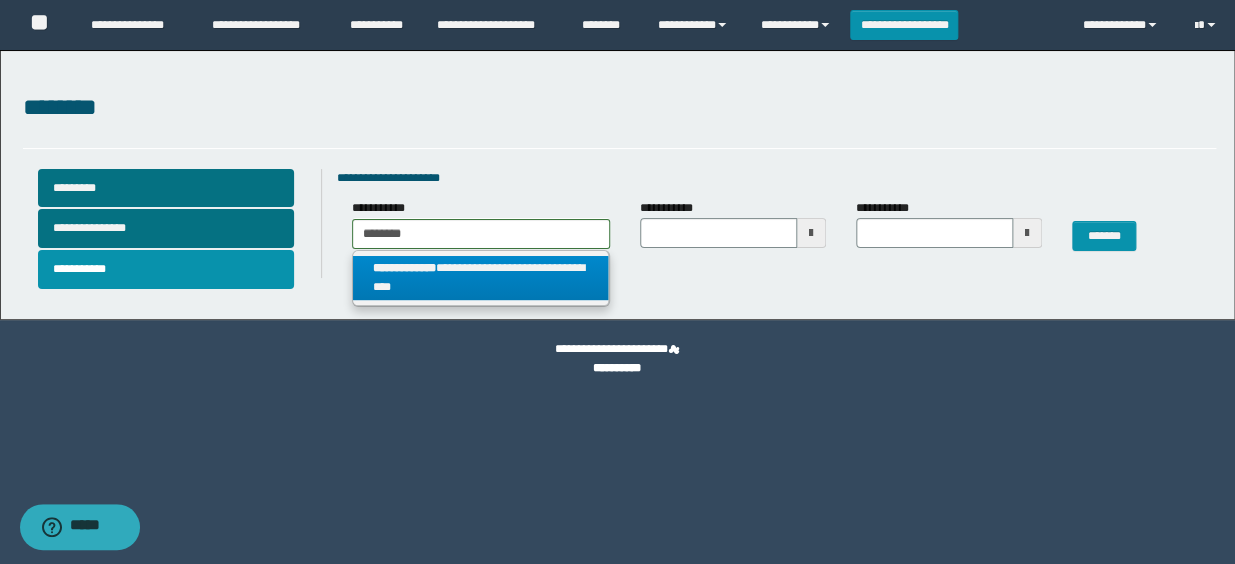 click on "**********" at bounding box center (480, 278) 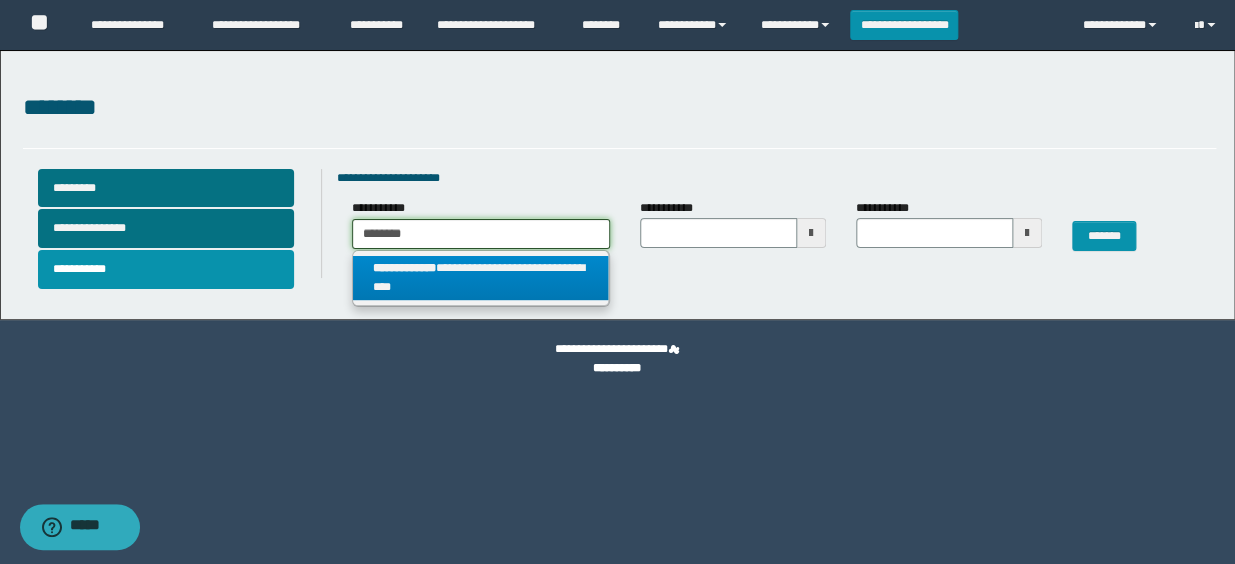 type 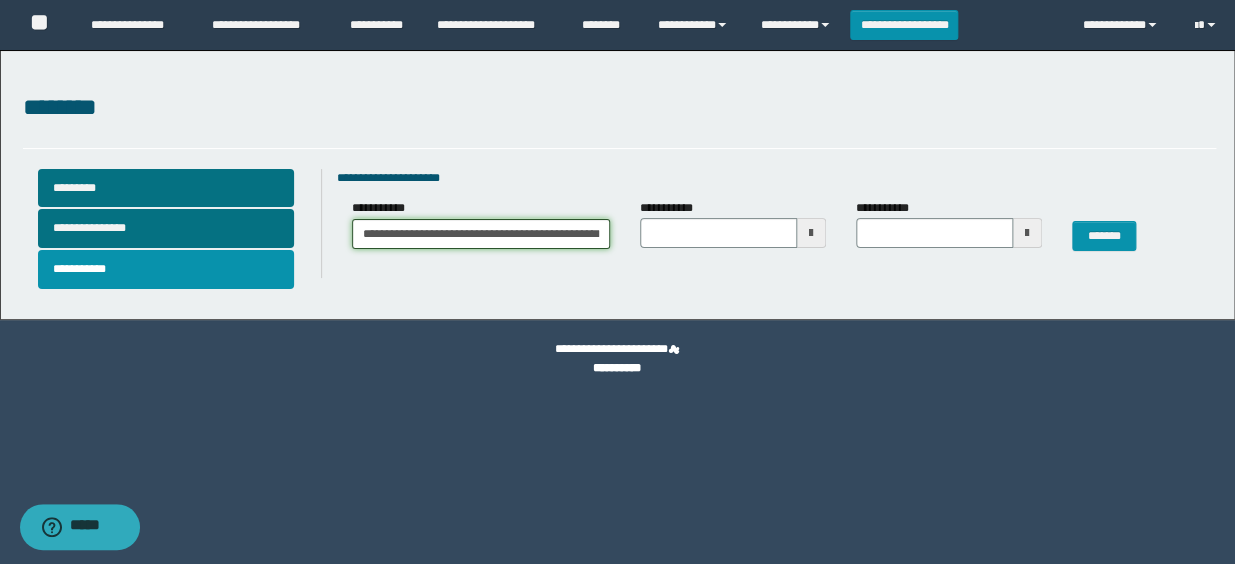 scroll, scrollTop: 0, scrollLeft: 59, axis: horizontal 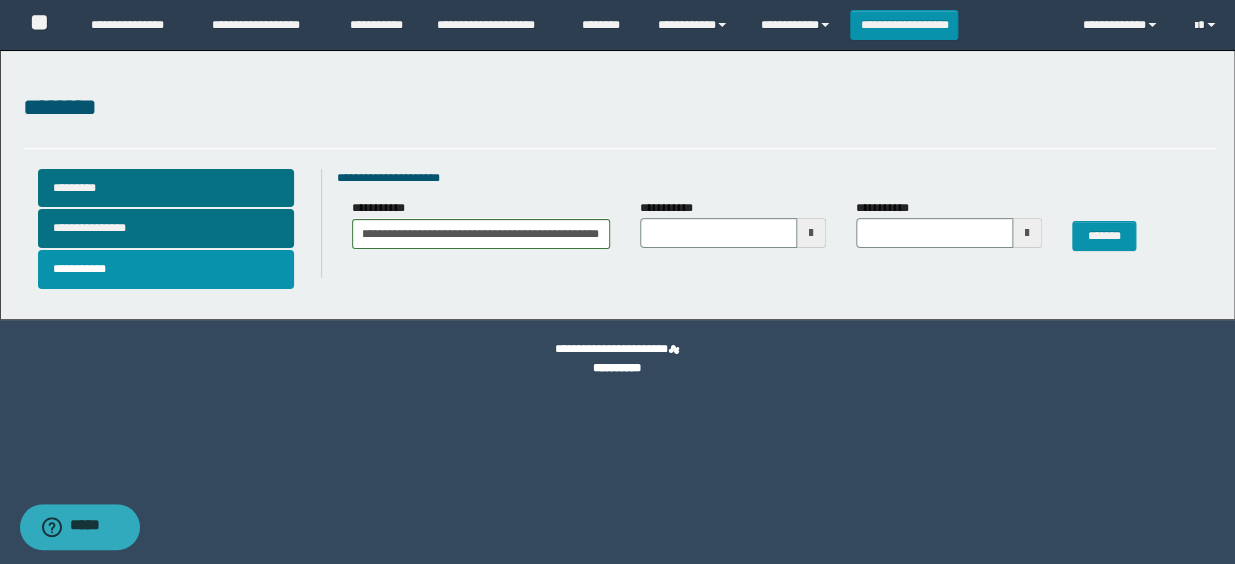 drag, startPoint x: 814, startPoint y: 228, endPoint x: 805, endPoint y: 241, distance: 15.811388 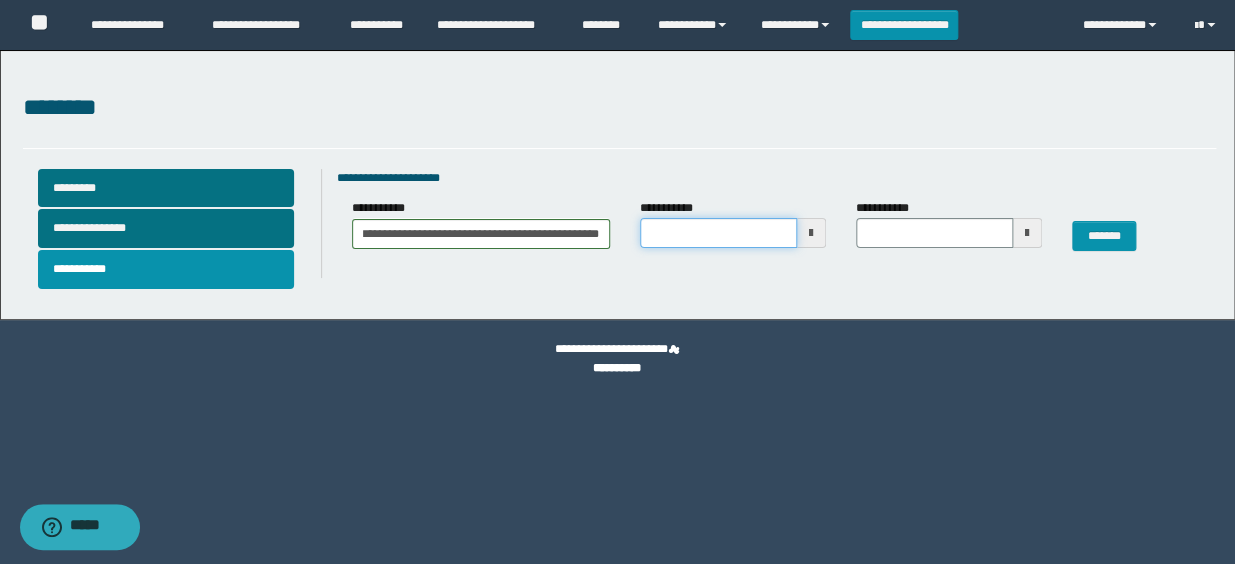 scroll, scrollTop: 0, scrollLeft: 0, axis: both 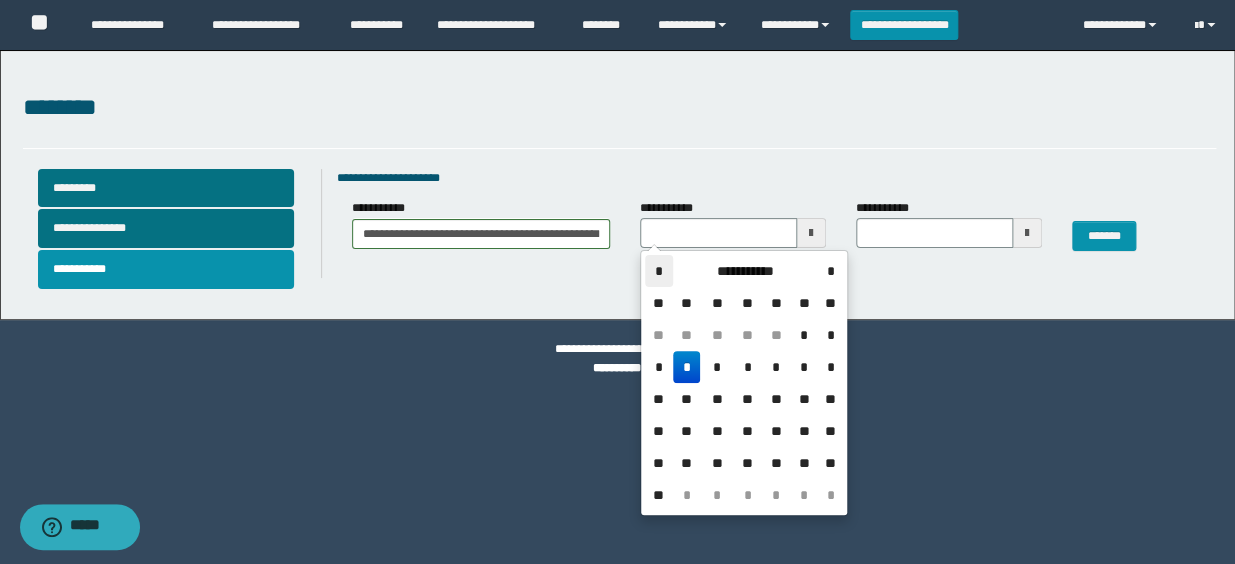 click on "*" at bounding box center [659, 271] 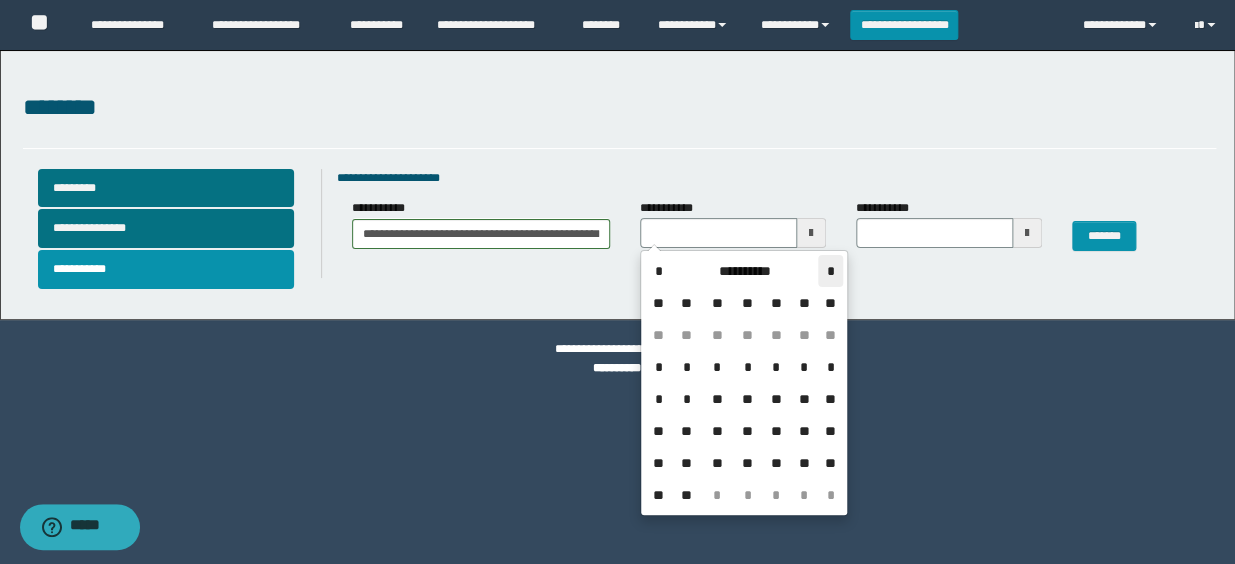 click on "*" at bounding box center [830, 271] 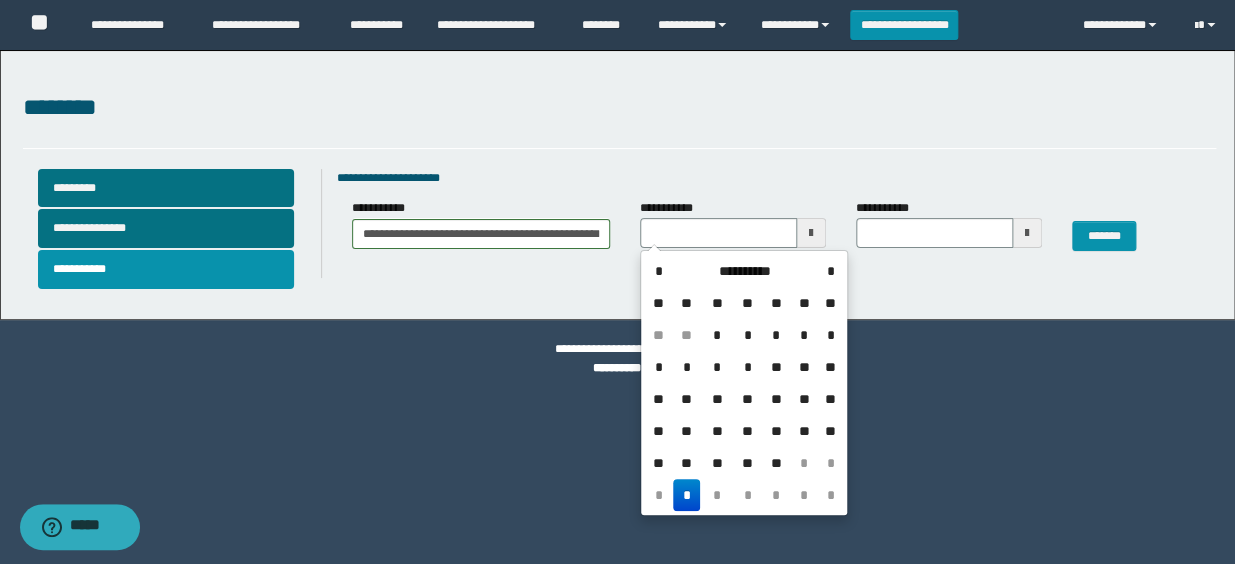 click on "*" at bounding box center [716, 335] 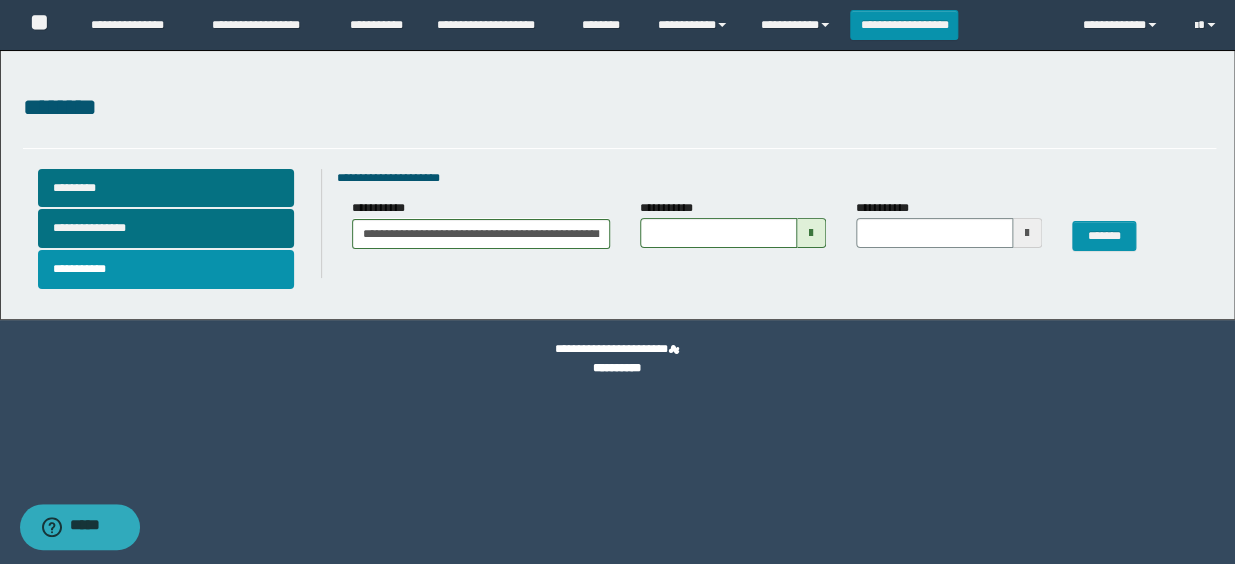 click at bounding box center [1027, 233] 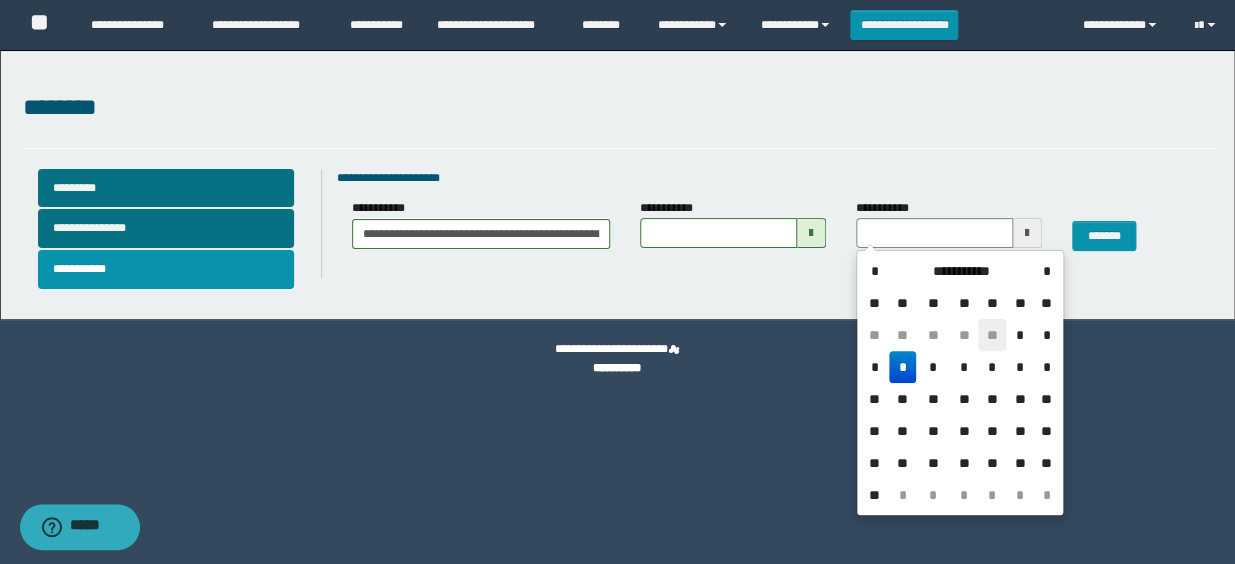 click on "**" at bounding box center (992, 335) 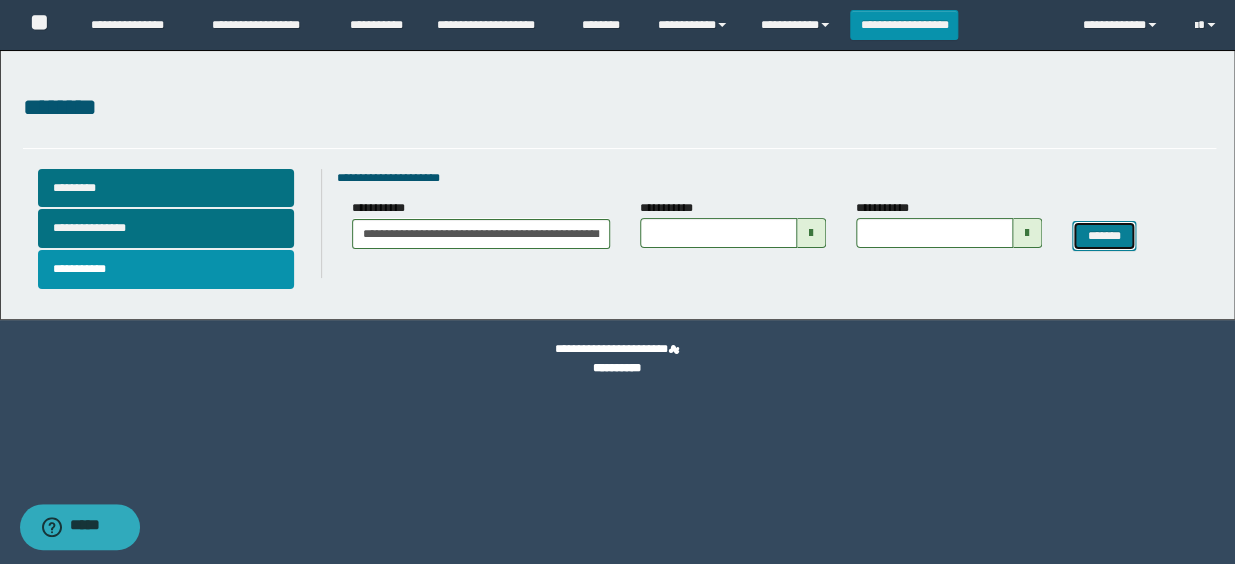 click on "*******" at bounding box center (1104, 236) 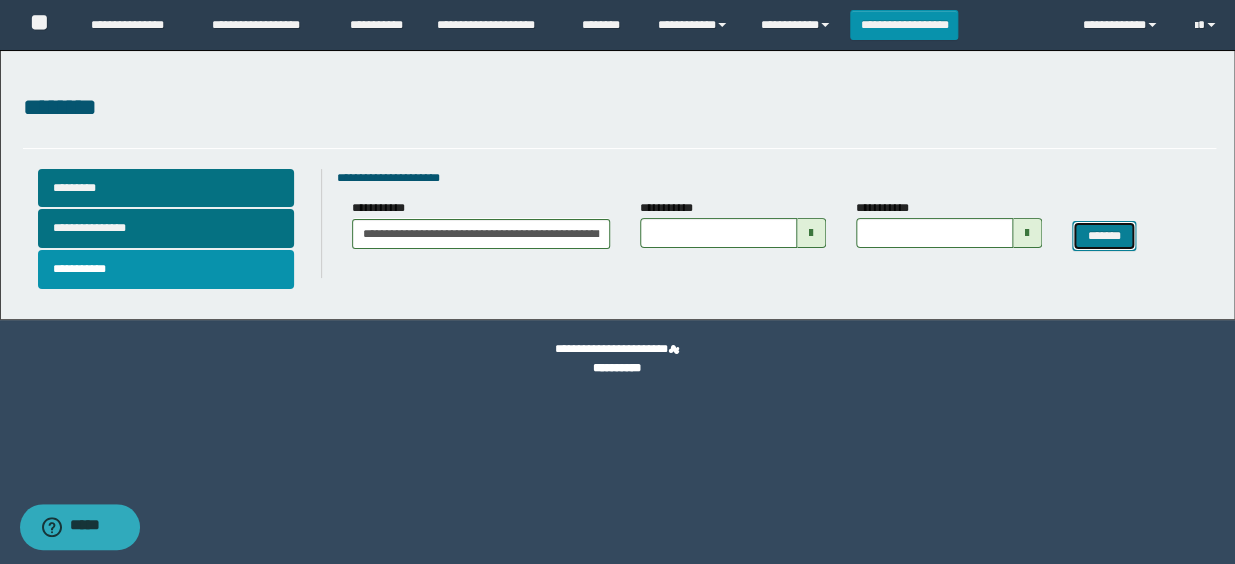 click on "*******" at bounding box center [1104, 236] 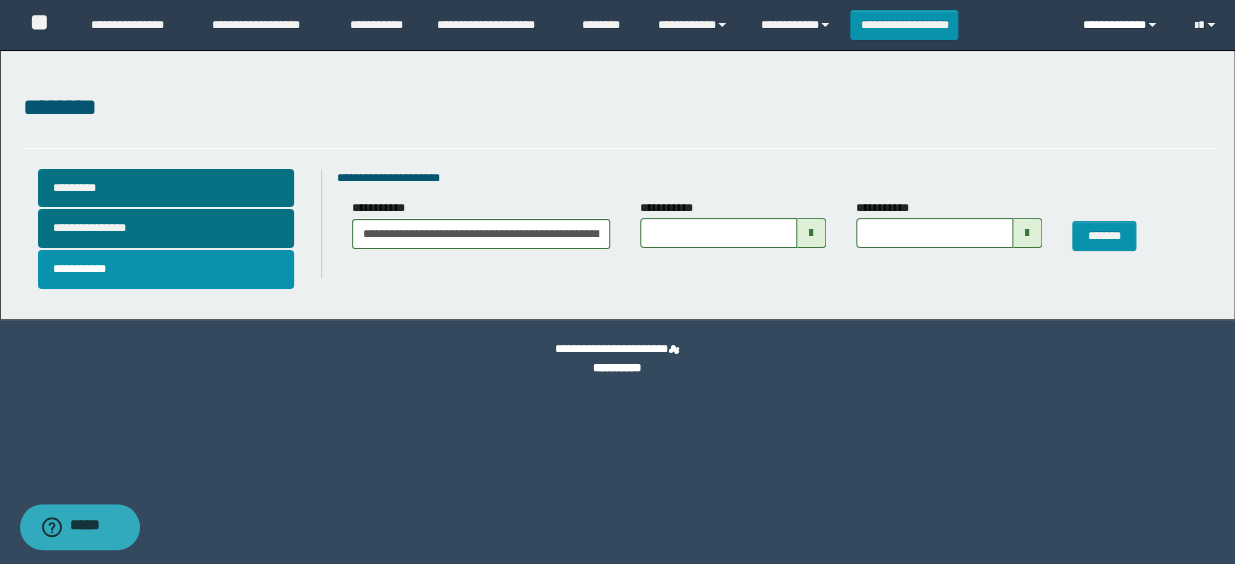 click on "**********" at bounding box center [1124, 25] 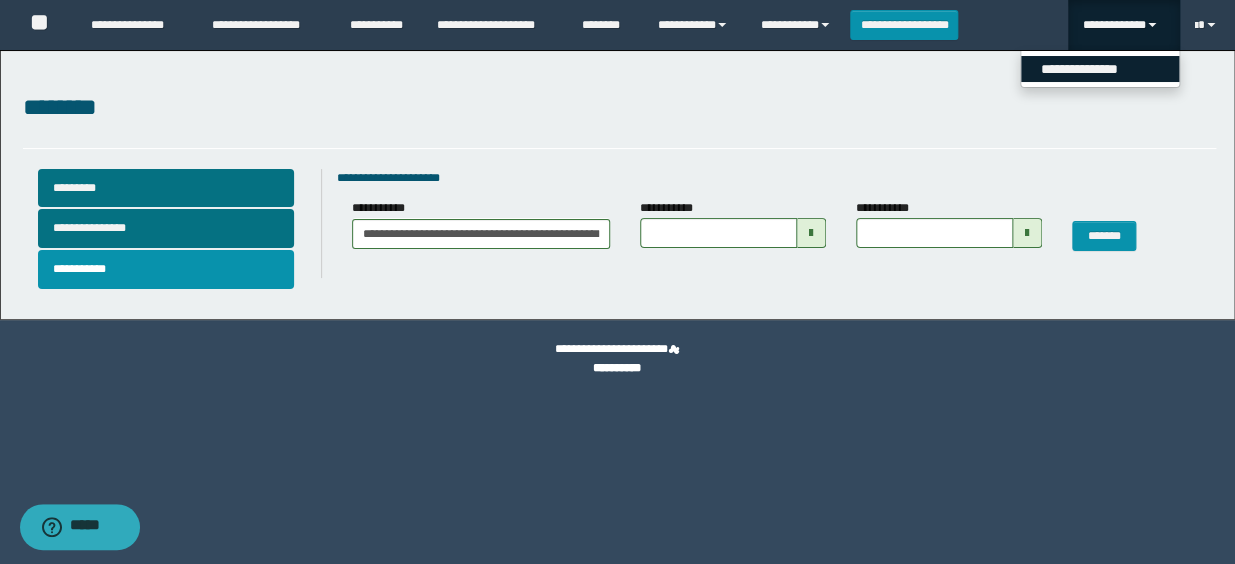click on "**********" at bounding box center [1100, 69] 